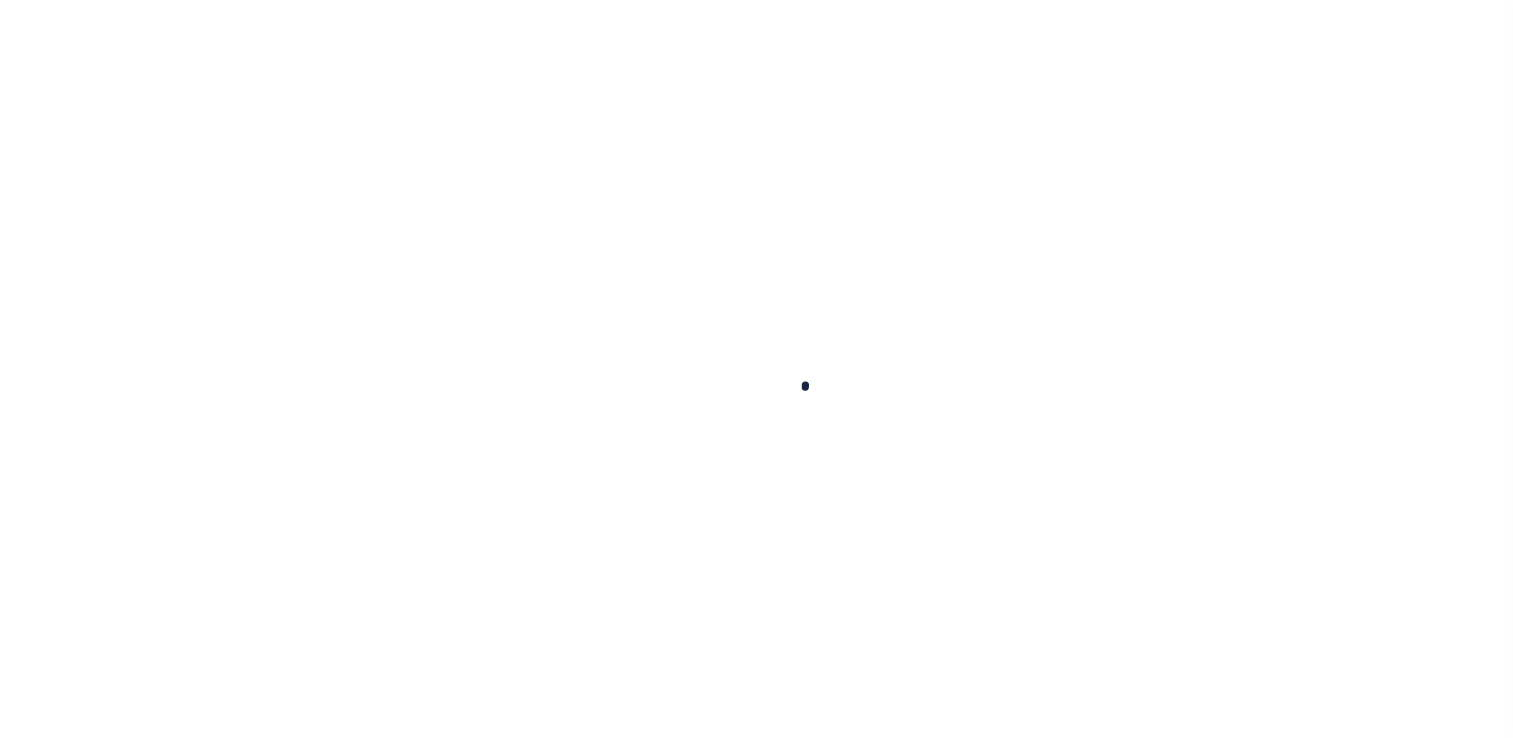 scroll, scrollTop: 0, scrollLeft: 0, axis: both 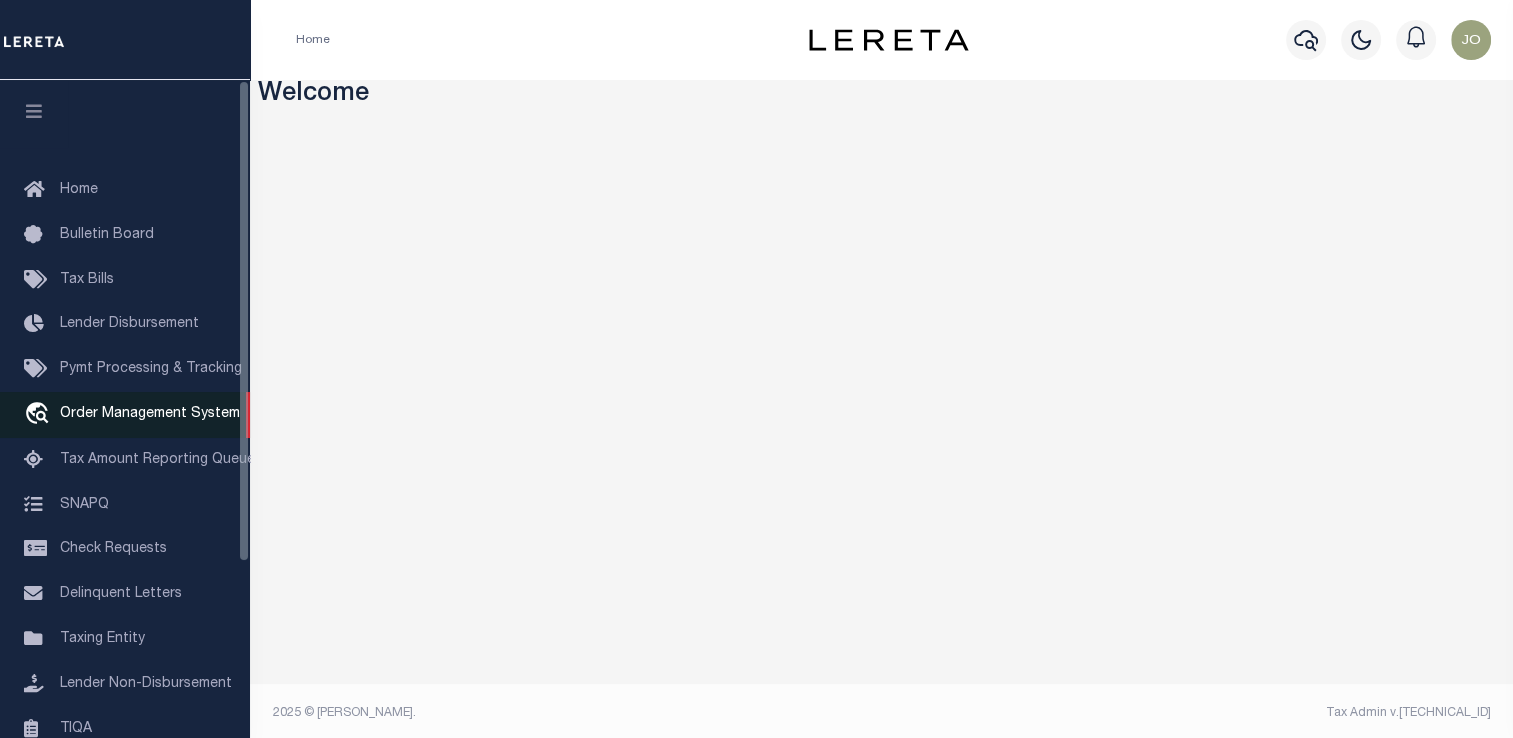 click on "travel_explore   Order Management System" at bounding box center [125, 415] 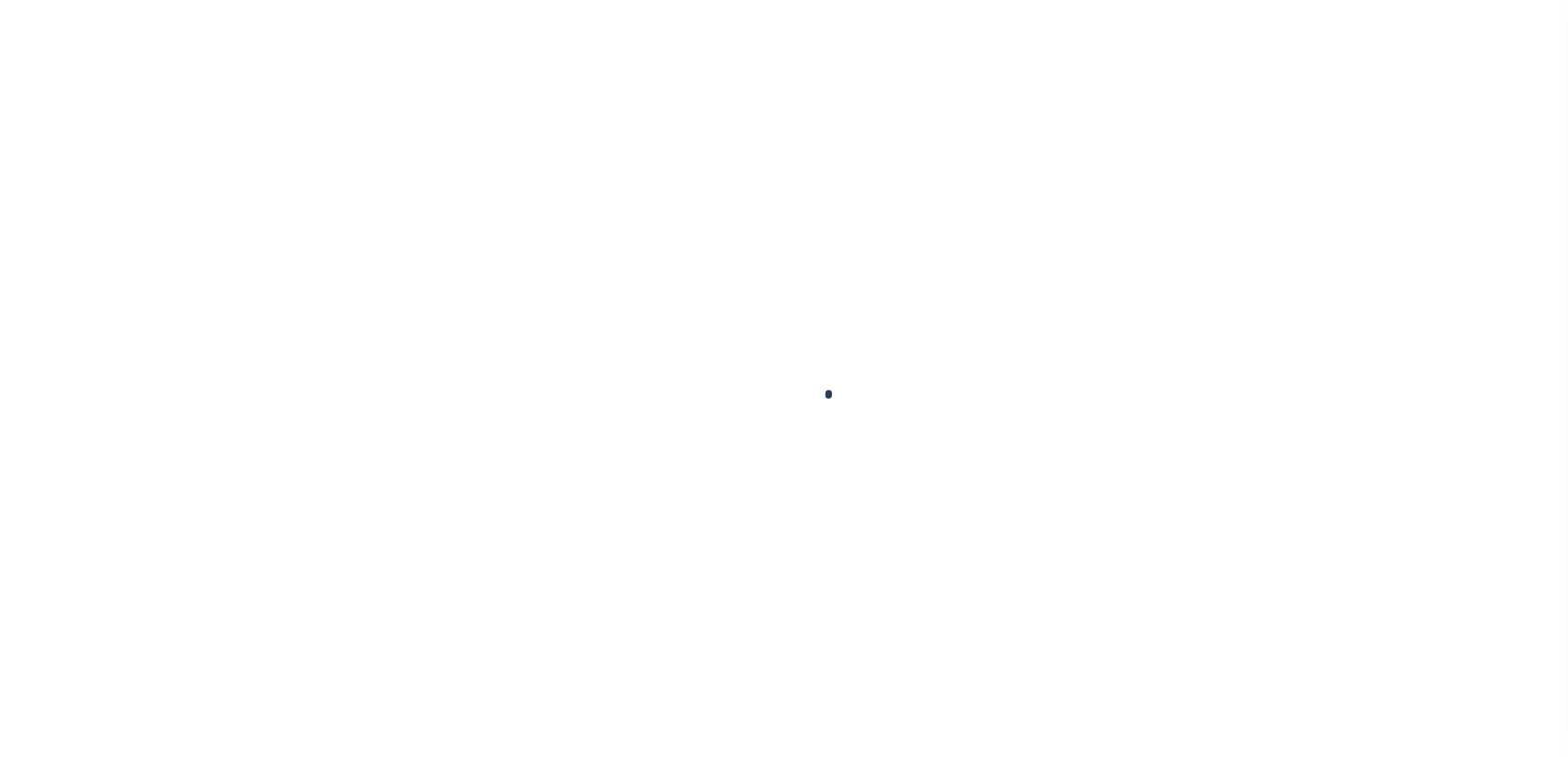 scroll, scrollTop: 0, scrollLeft: 0, axis: both 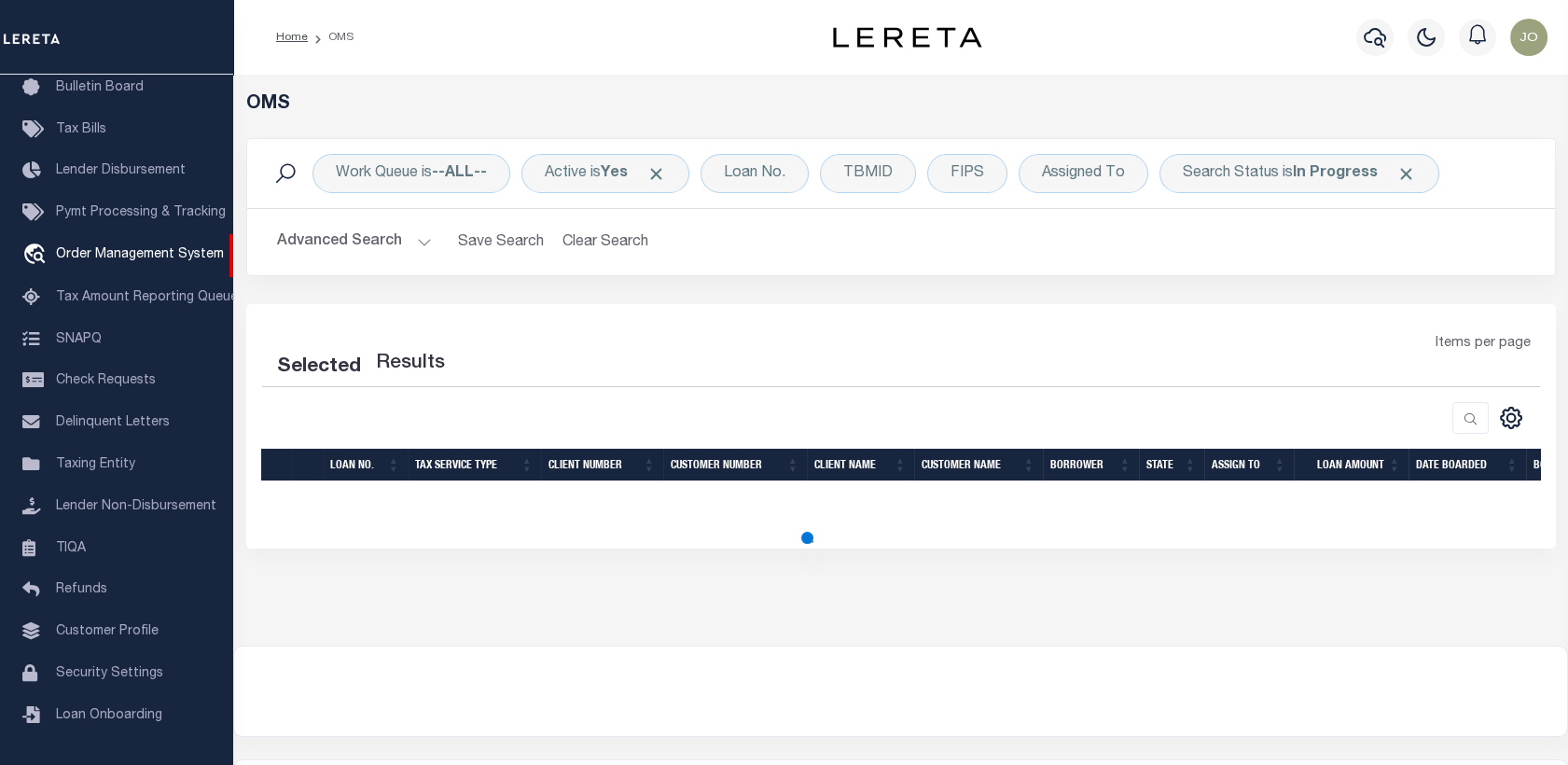 click on "CSV   Export Selected   Print   Show Filter   Show Search   Columns 0:   1:   2: LOAN NO. 3: Tax Service Type 4: Client Number 5: Customer Number 6: Client Name 7: Customer Name 8: BORROWER 9: State 10: ASSIGN TO 11: LOAN AMOUNT 12: DATE BOARDED 13: BOARDING 14: Queue 15: Docs 16: ACTIVE 17: TBM COUNT 18: Loan Type 35: Allow Offshore   Show Default Columns   10 25 50 100 200                                                                                               LOAN NO. Tax Service Type Client Number Customer Number Client Name Customer Name BORROWER State ASSIGN TO LOAN AMOUNT DATE BOARDED BOARDING Queue Docs ACTIVE TBM COUNT Loan Type Allow Offshore   AK AL AR AZ [GEOGRAPHIC_DATA] CO CT DC DE [GEOGRAPHIC_DATA] [GEOGRAPHIC_DATA] GU HI IA ID [GEOGRAPHIC_DATA] IN [GEOGRAPHIC_DATA] [GEOGRAPHIC_DATA] LA MA MD [GEOGRAPHIC_DATA] [GEOGRAPHIC_DATA] [GEOGRAPHIC_DATA] [GEOGRAPHIC_DATA] [GEOGRAPHIC_DATA] MT [GEOGRAPHIC_DATA] [GEOGRAPHIC_DATA] [GEOGRAPHIC_DATA] NH [GEOGRAPHIC_DATA] [GEOGRAPHIC_DATA] [GEOGRAPHIC_DATA] [GEOGRAPHIC_DATA] [GEOGRAPHIC_DATA] [GEOGRAPHIC_DATA] OR [GEOGRAPHIC_DATA] PR RI SC SD [GEOGRAPHIC_DATA] [GEOGRAPHIC_DATA] [GEOGRAPHIC_DATA] [GEOGRAPHIC_DATA] VI VT [GEOGRAPHIC_DATA] [GEOGRAPHIC_DATA] WV WY Blank 0 selected BillToId BillToId LoanNumber TaxServiceType ClientNumber Client" at bounding box center [901, 480] 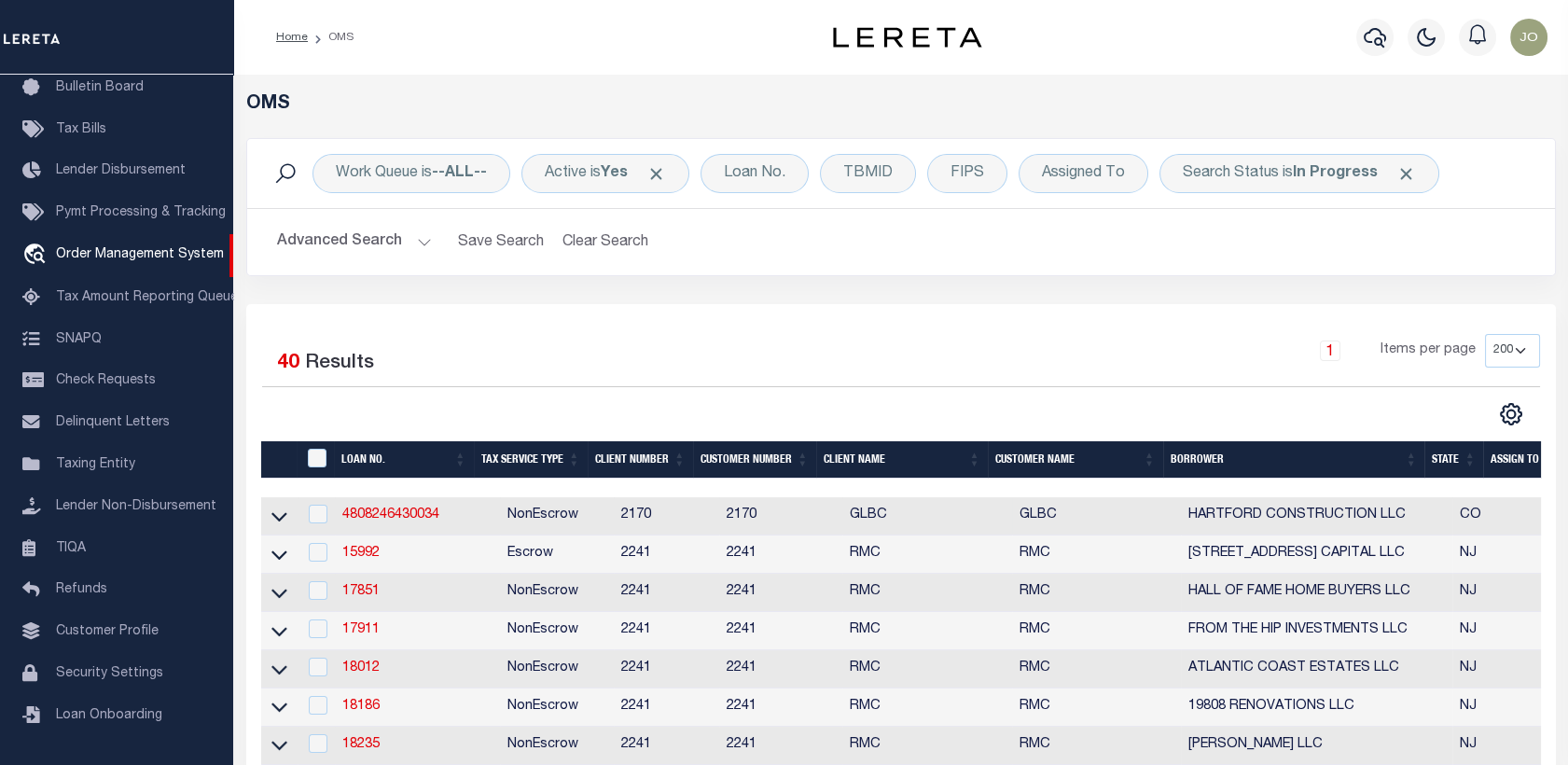 click on "4808246430034" at bounding box center (417, 516) 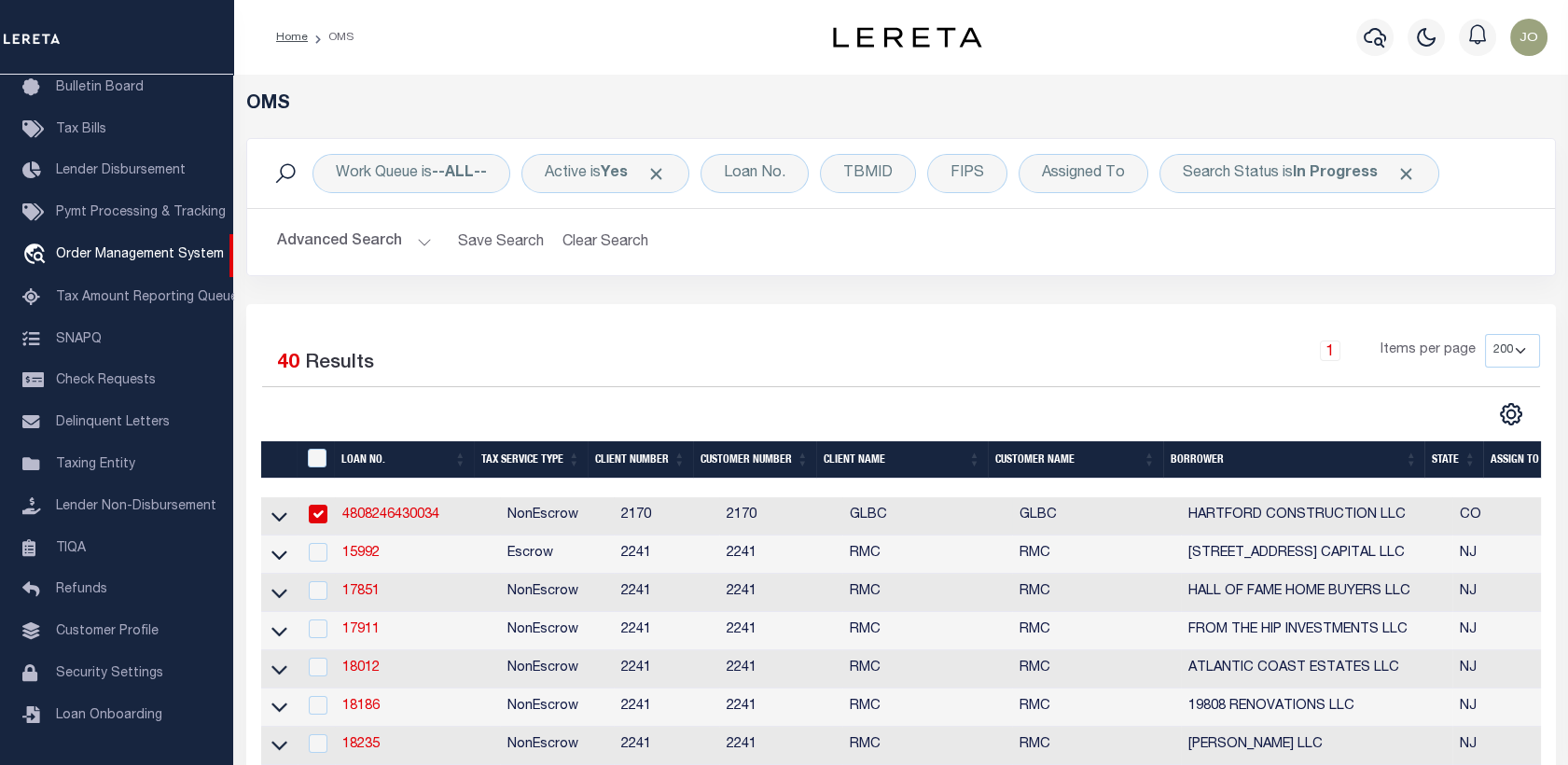 checkbox on "true" 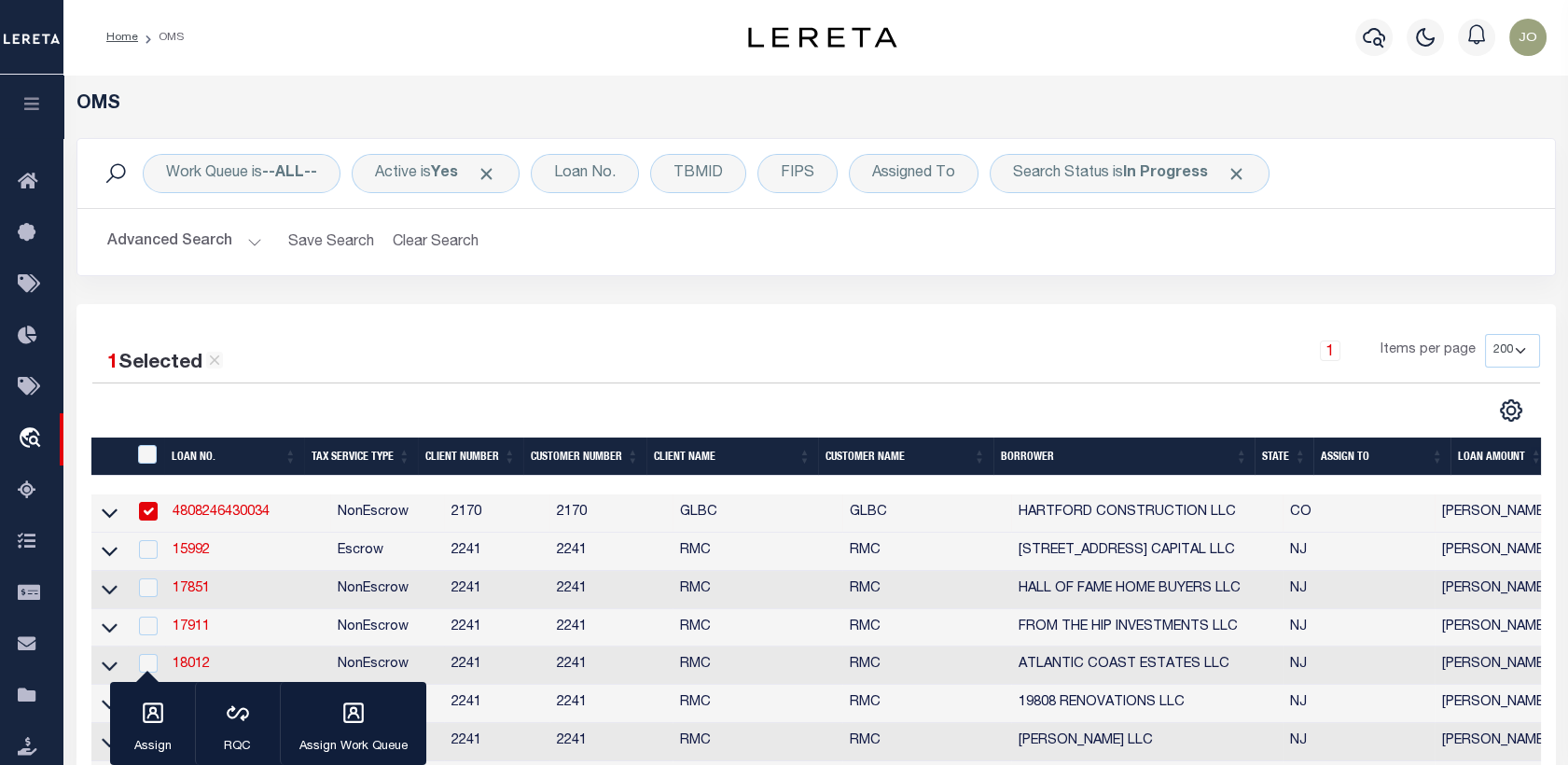 click on "4808246430034" at bounding box center [221, 512] 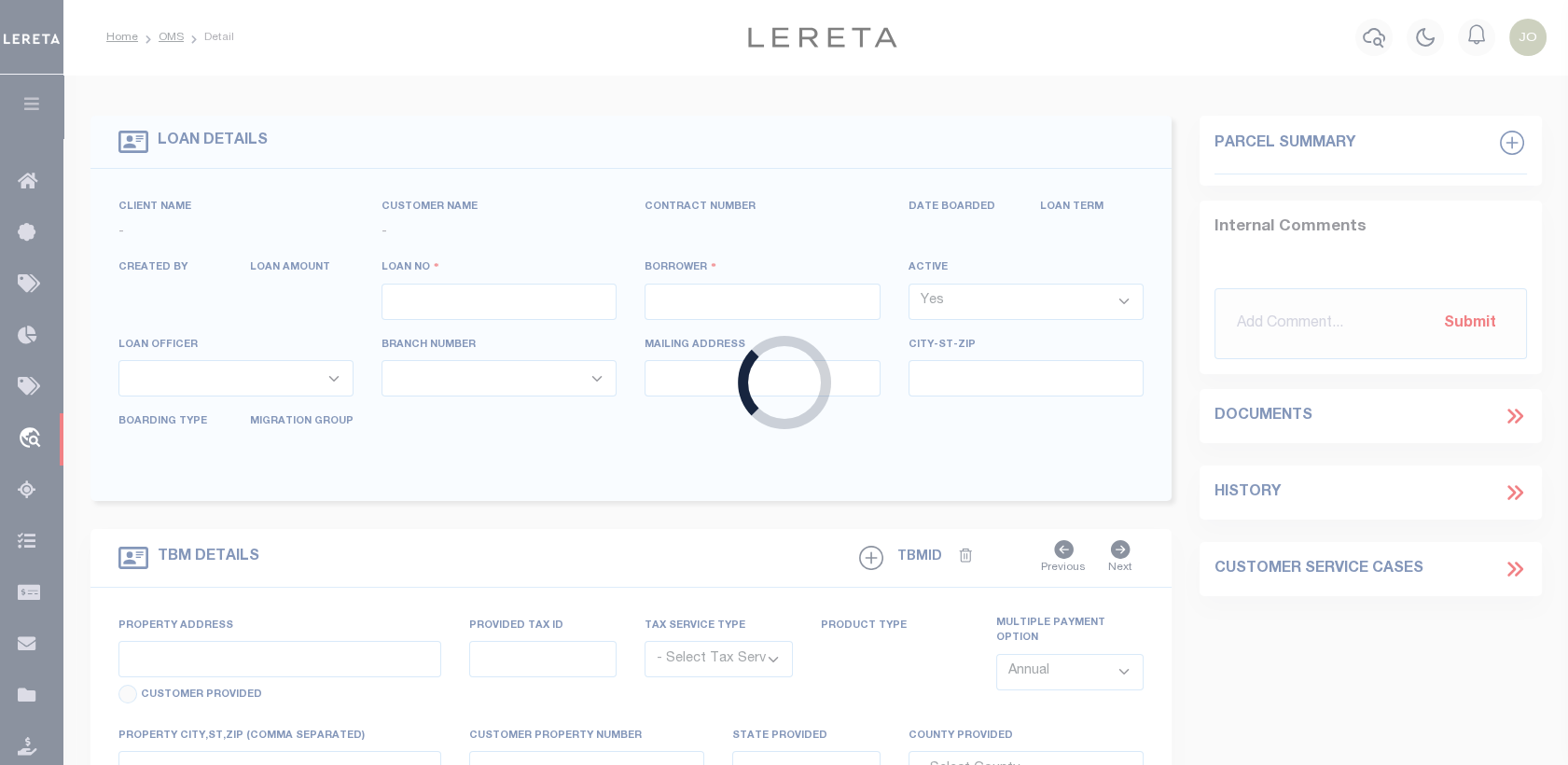 type on "4808246430034" 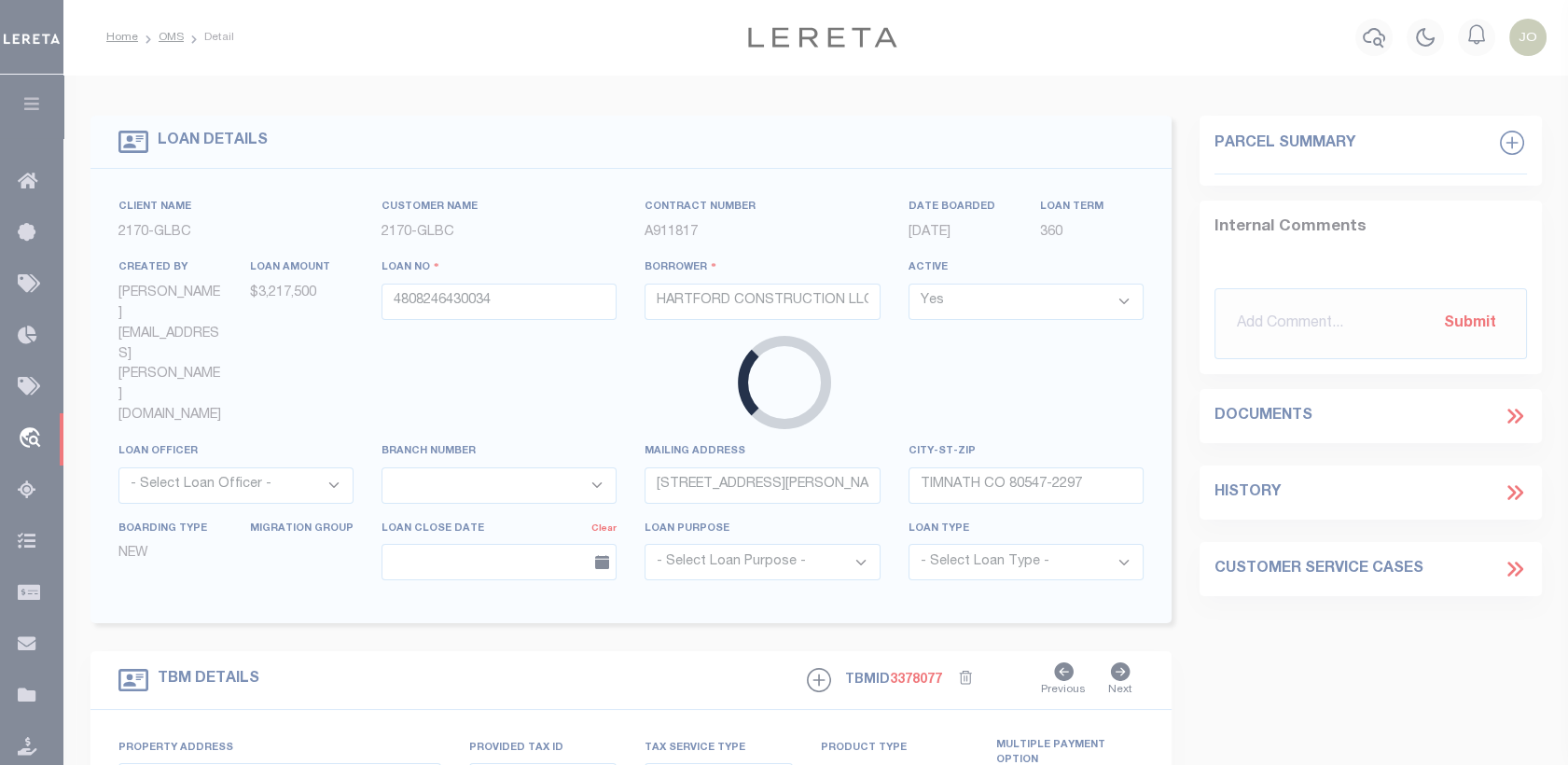 select on "4581" 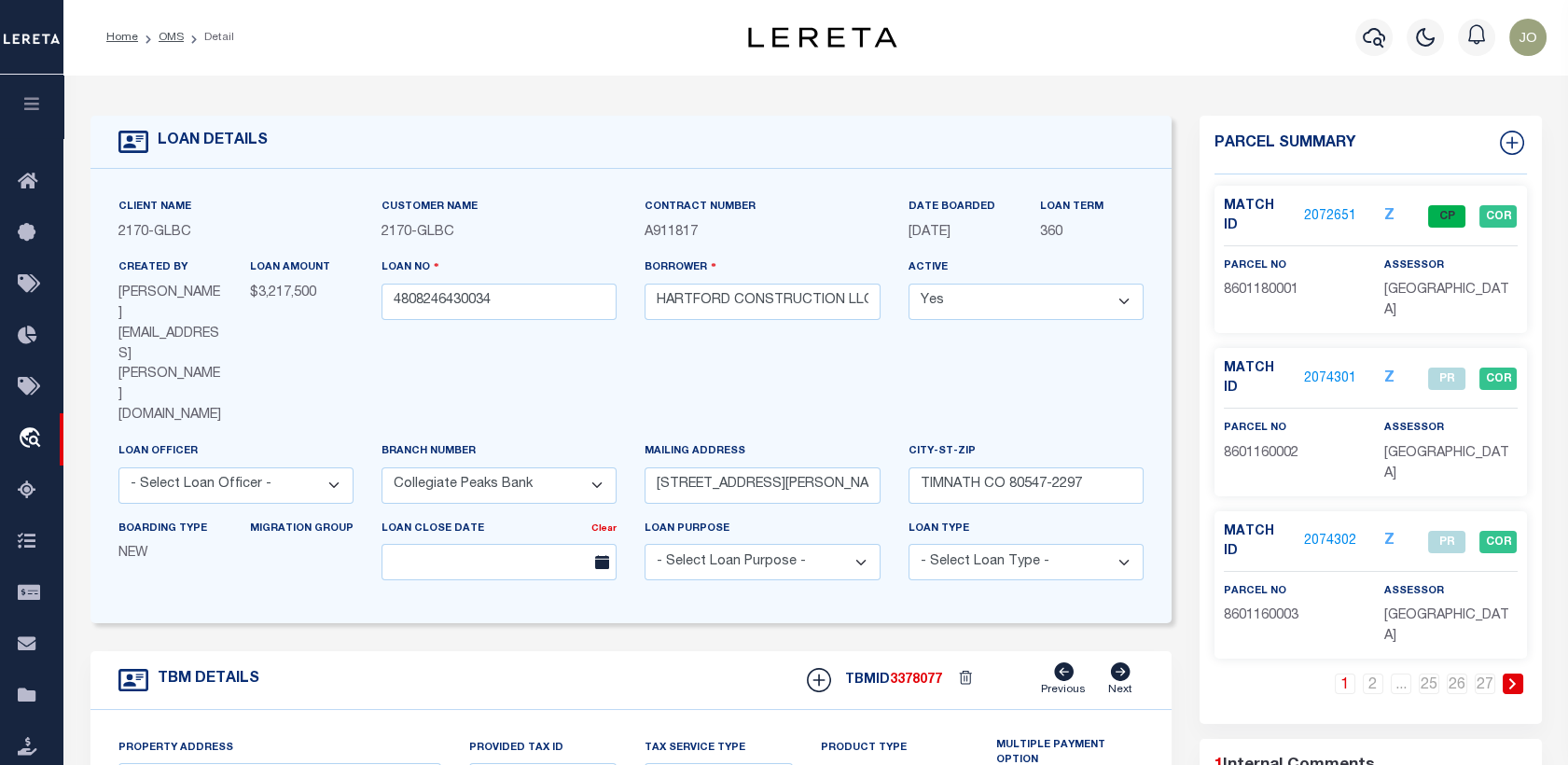 type on "60 TOWNHOME LOTS [GEOGRAPHIC_DATA] FILING 8" 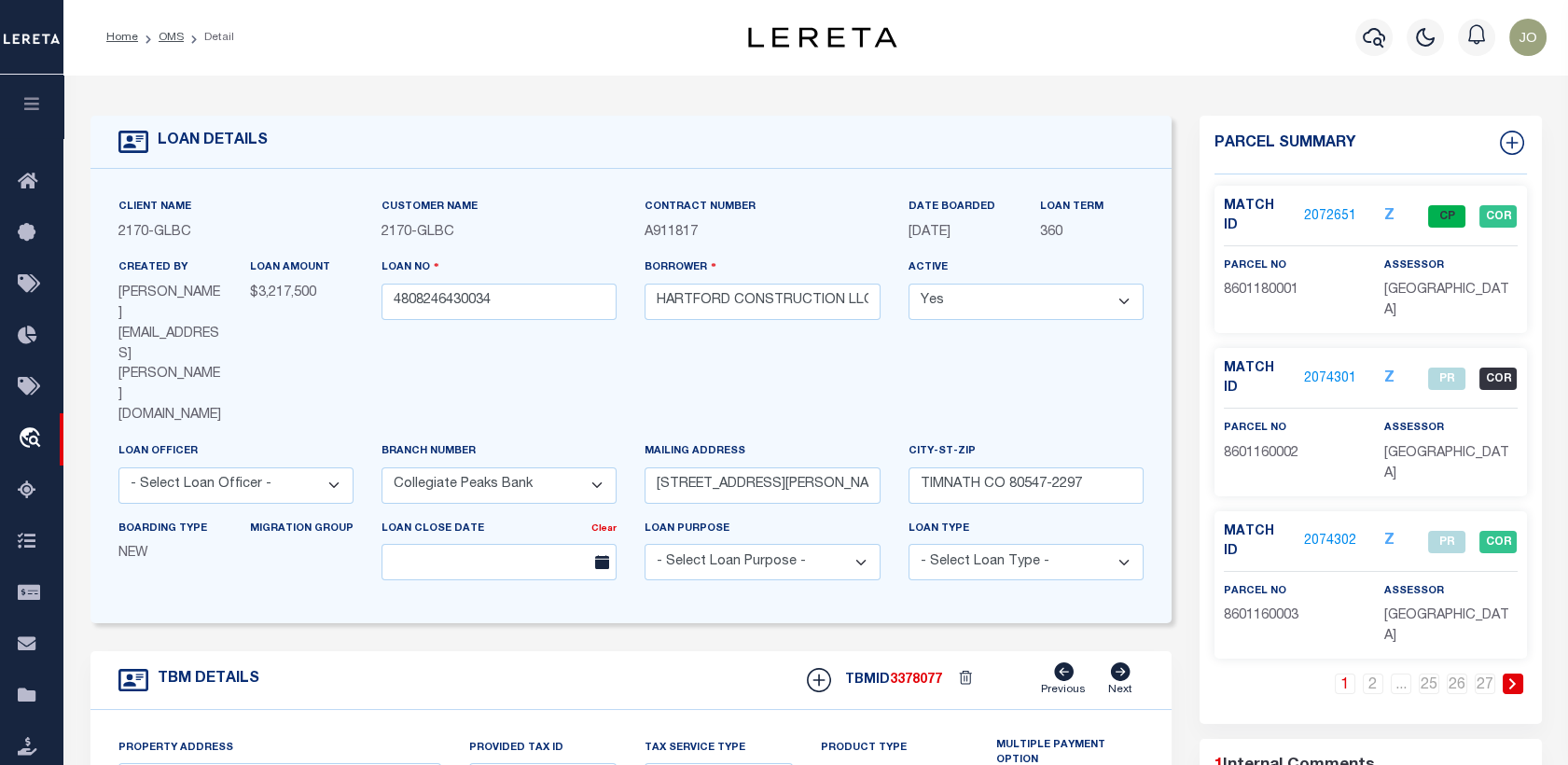 select on "2" 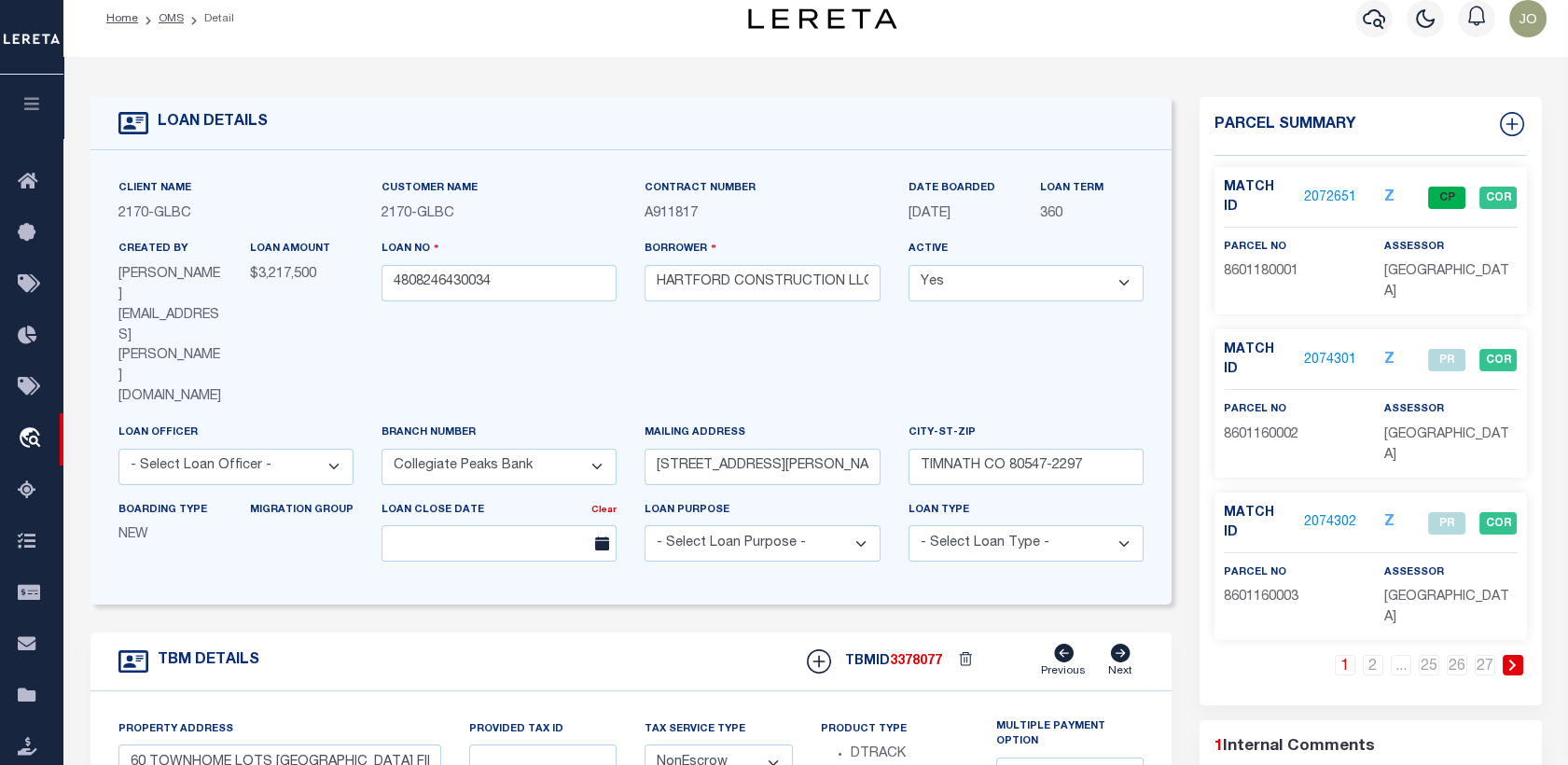 scroll, scrollTop: 17, scrollLeft: 0, axis: vertical 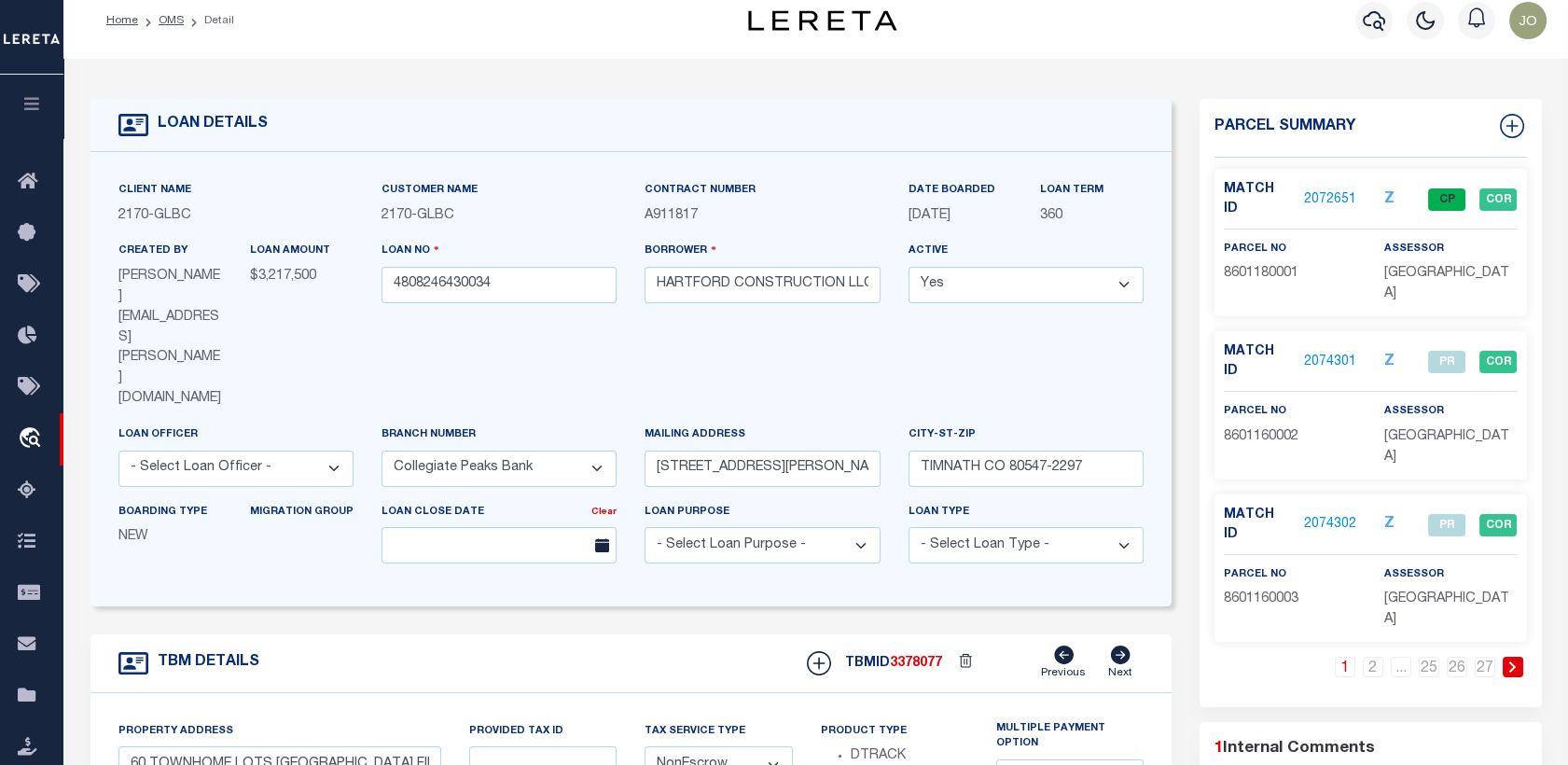 click on "2072651" at bounding box center [1330, 200] 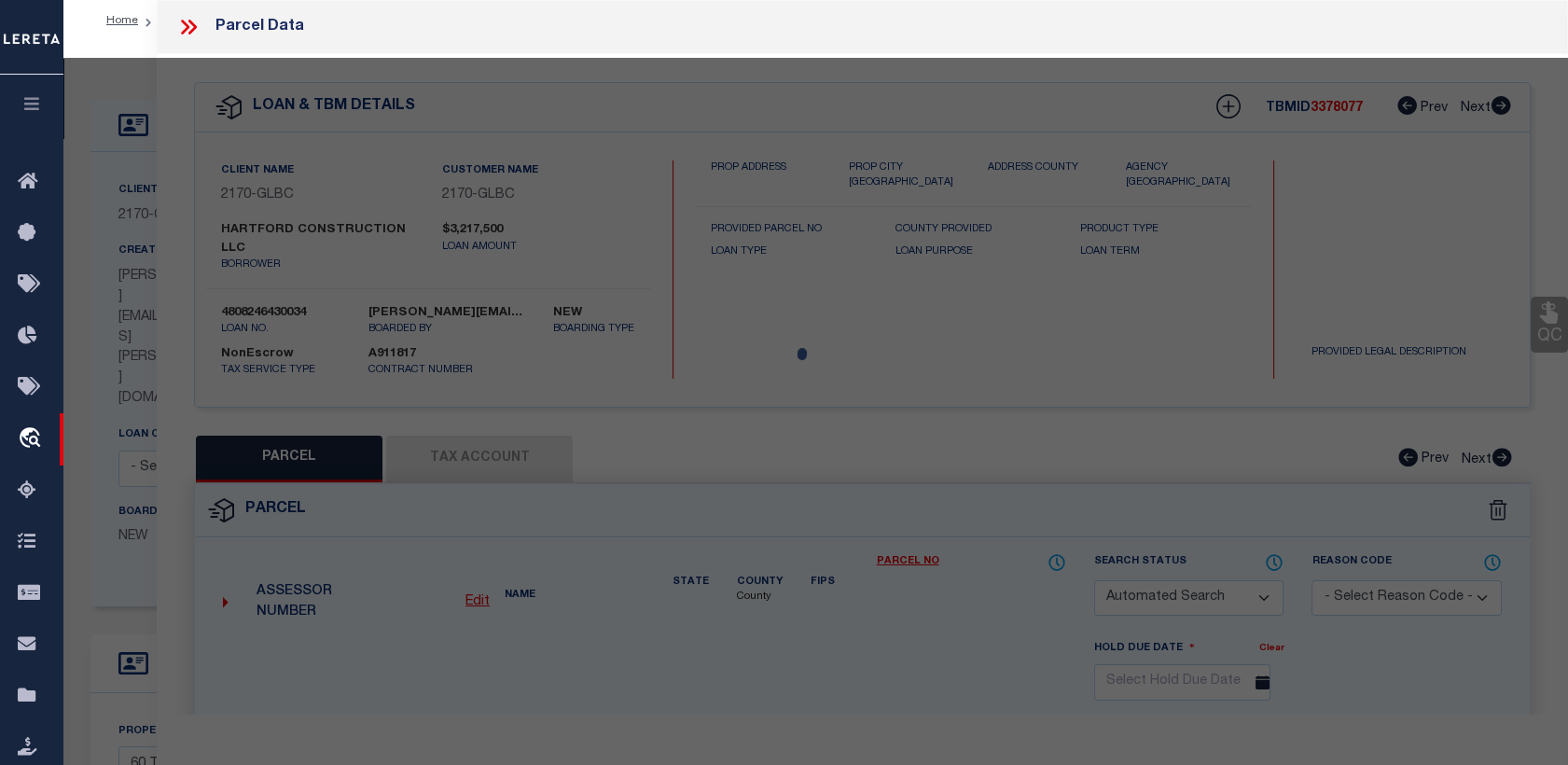 checkbox on "false" 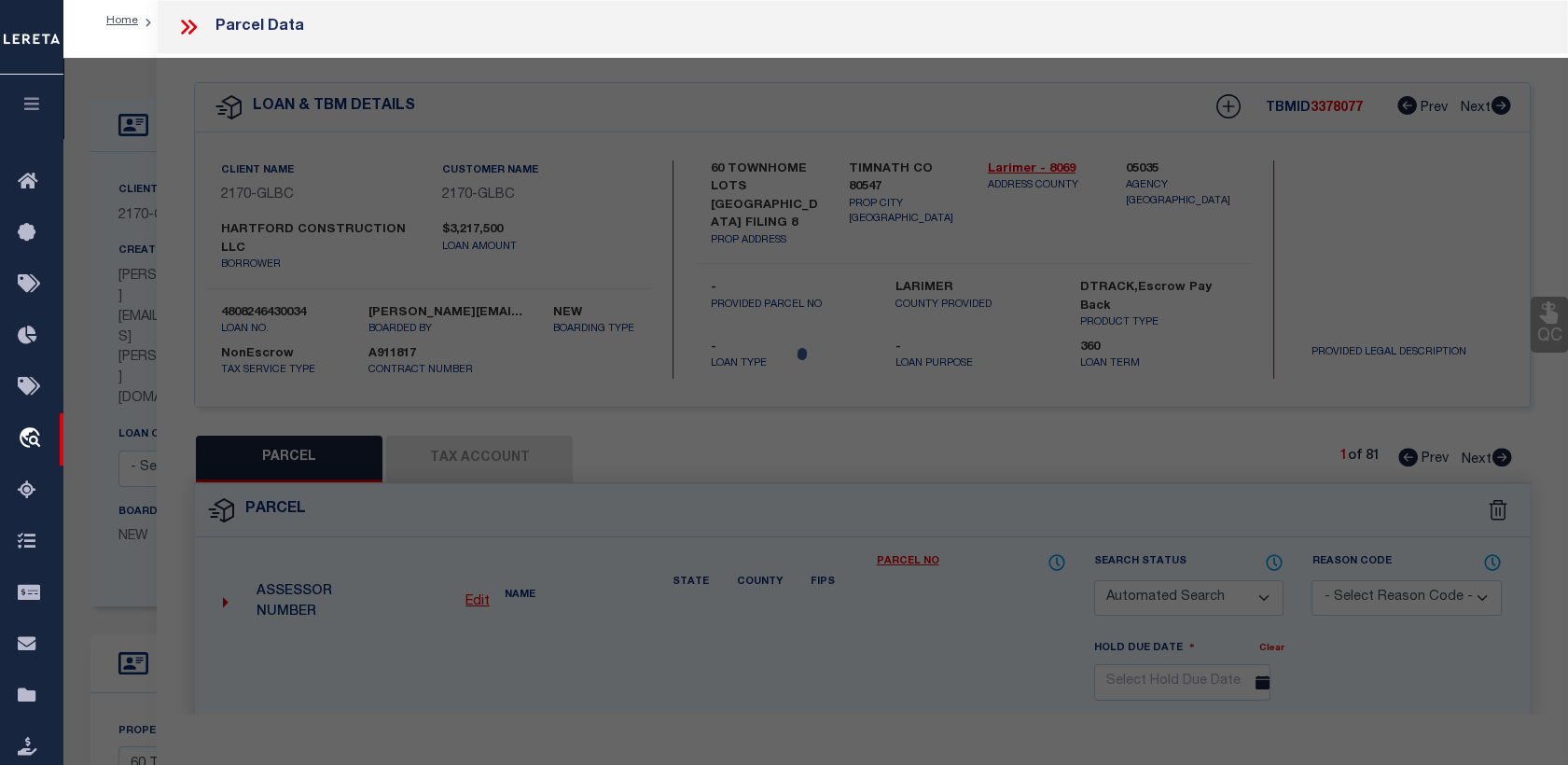 select on "CP" 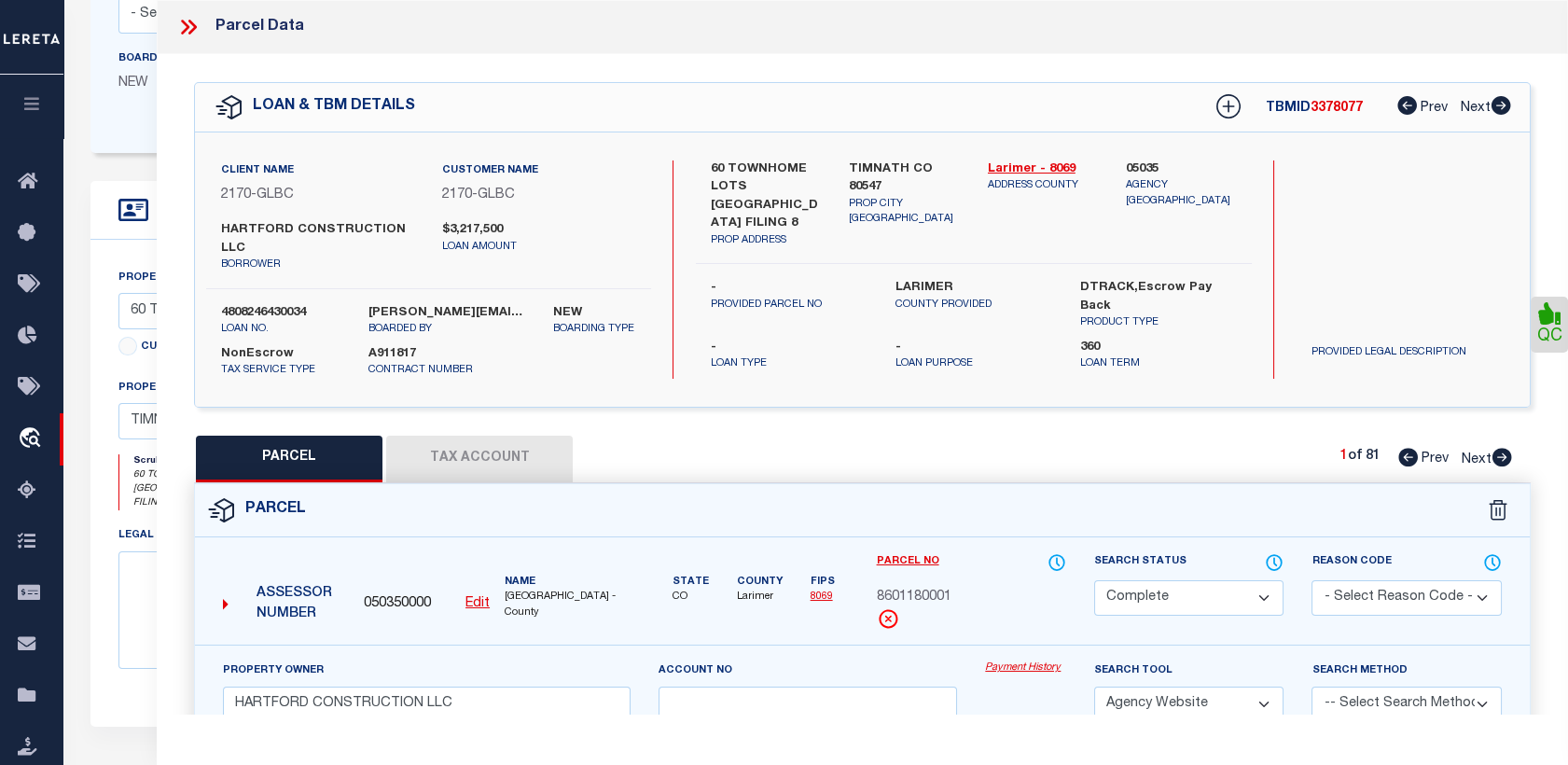scroll, scrollTop: 0, scrollLeft: 0, axis: both 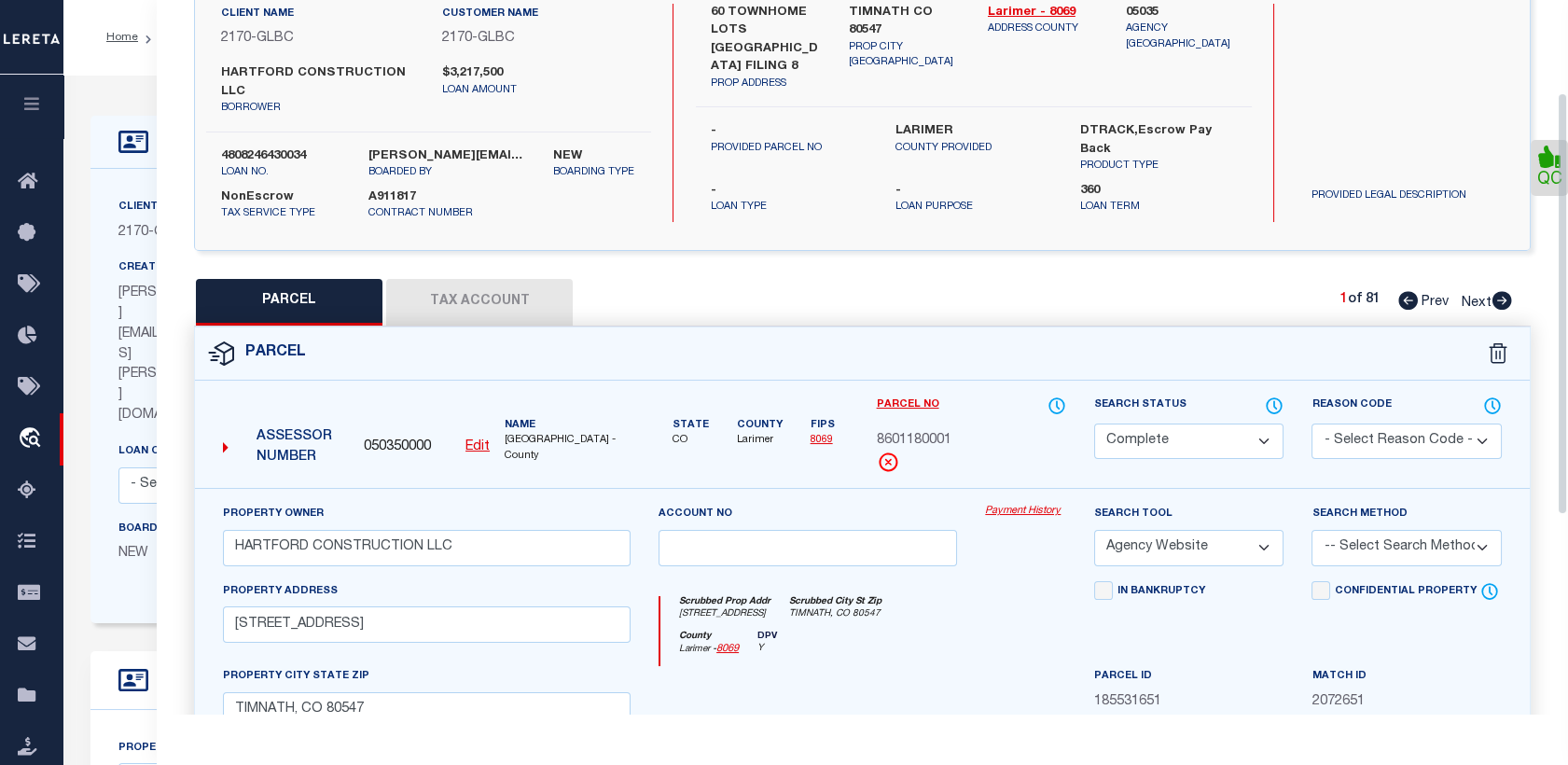 drag, startPoint x: 1563, startPoint y: 228, endPoint x: 1576, endPoint y: 321, distance: 93.90421 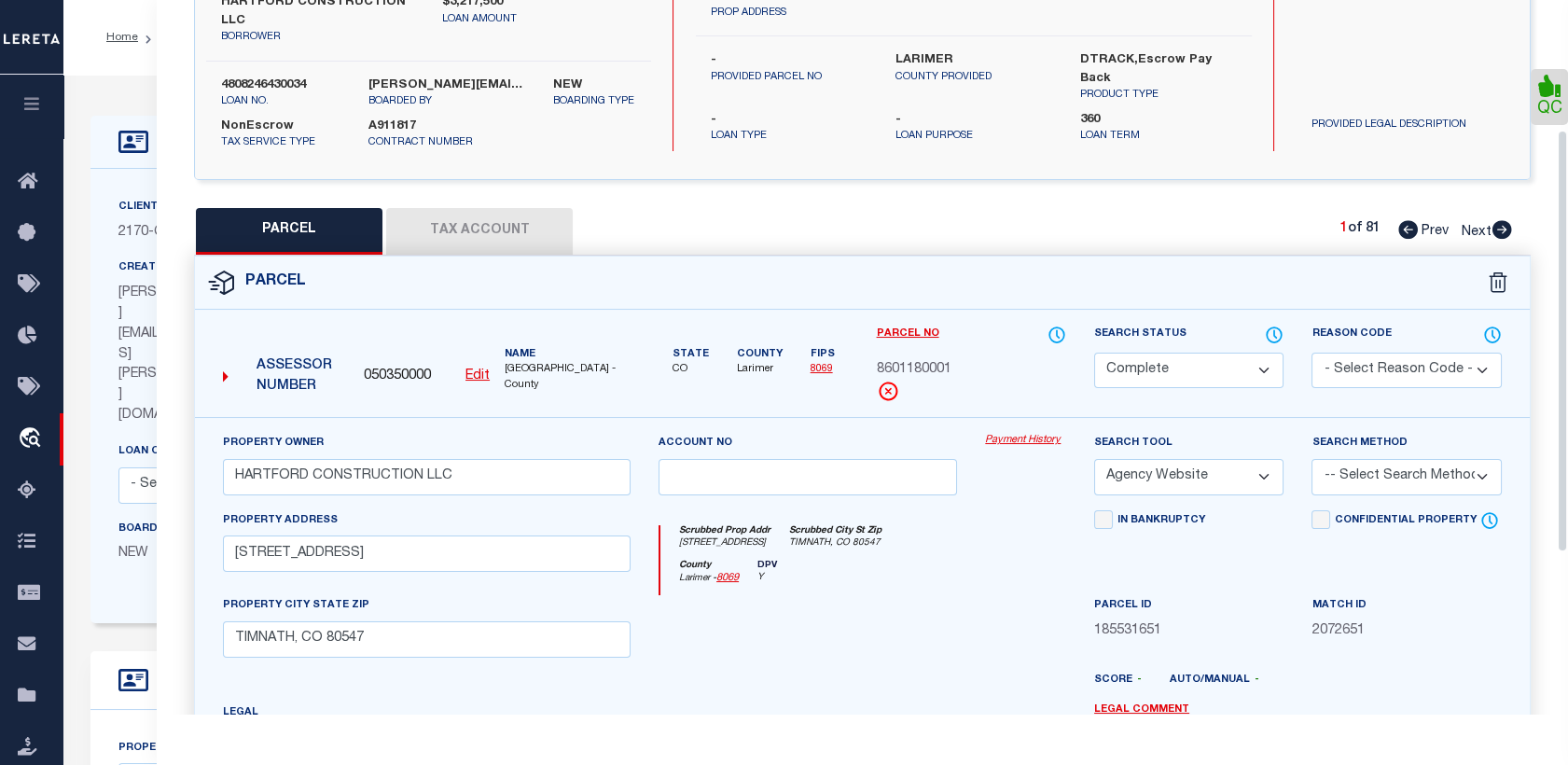 drag, startPoint x: 1562, startPoint y: 201, endPoint x: 1571, endPoint y: 244, distance: 43.931765 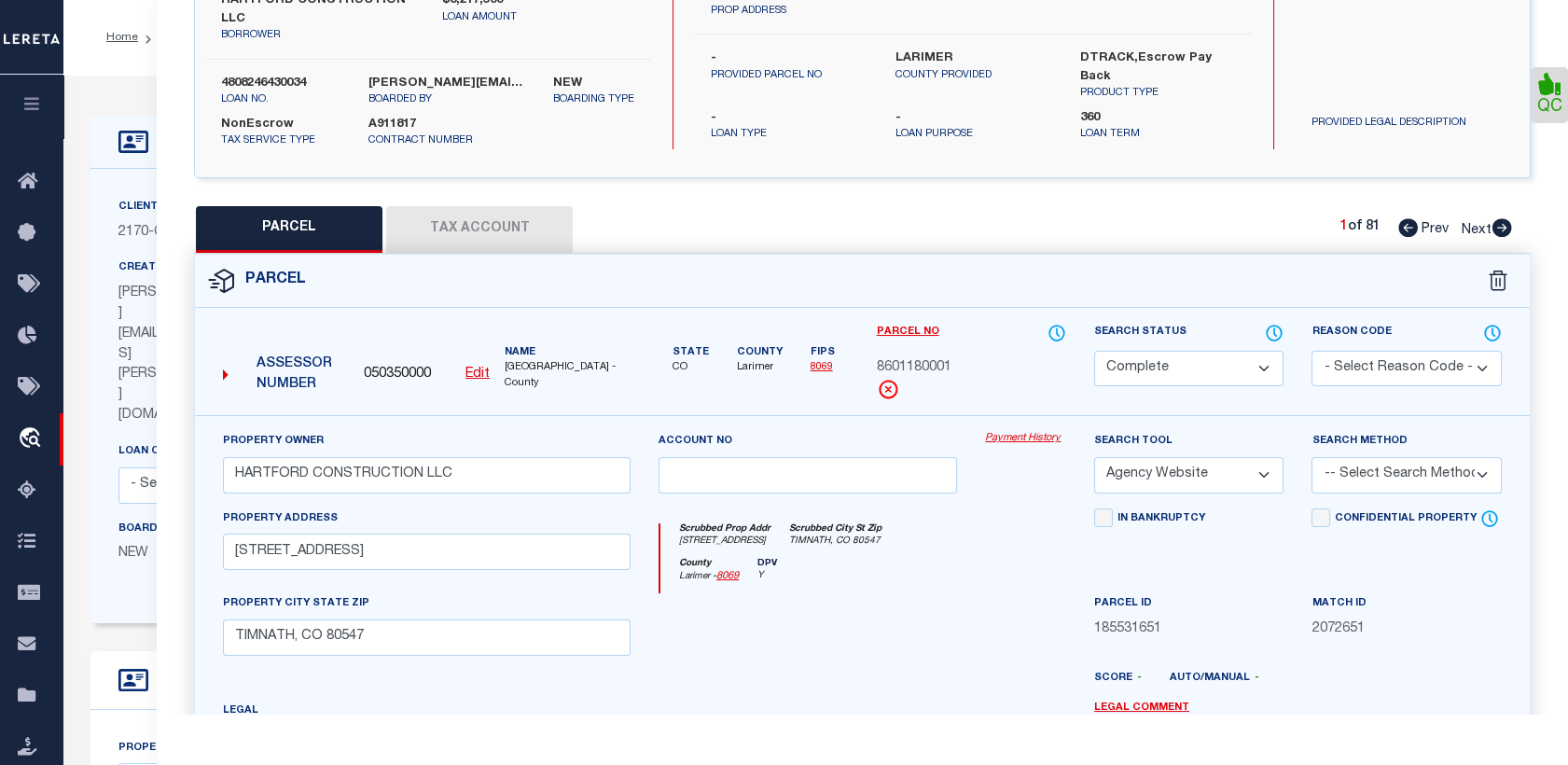 click on "Tax Account" at bounding box center [479, 230] 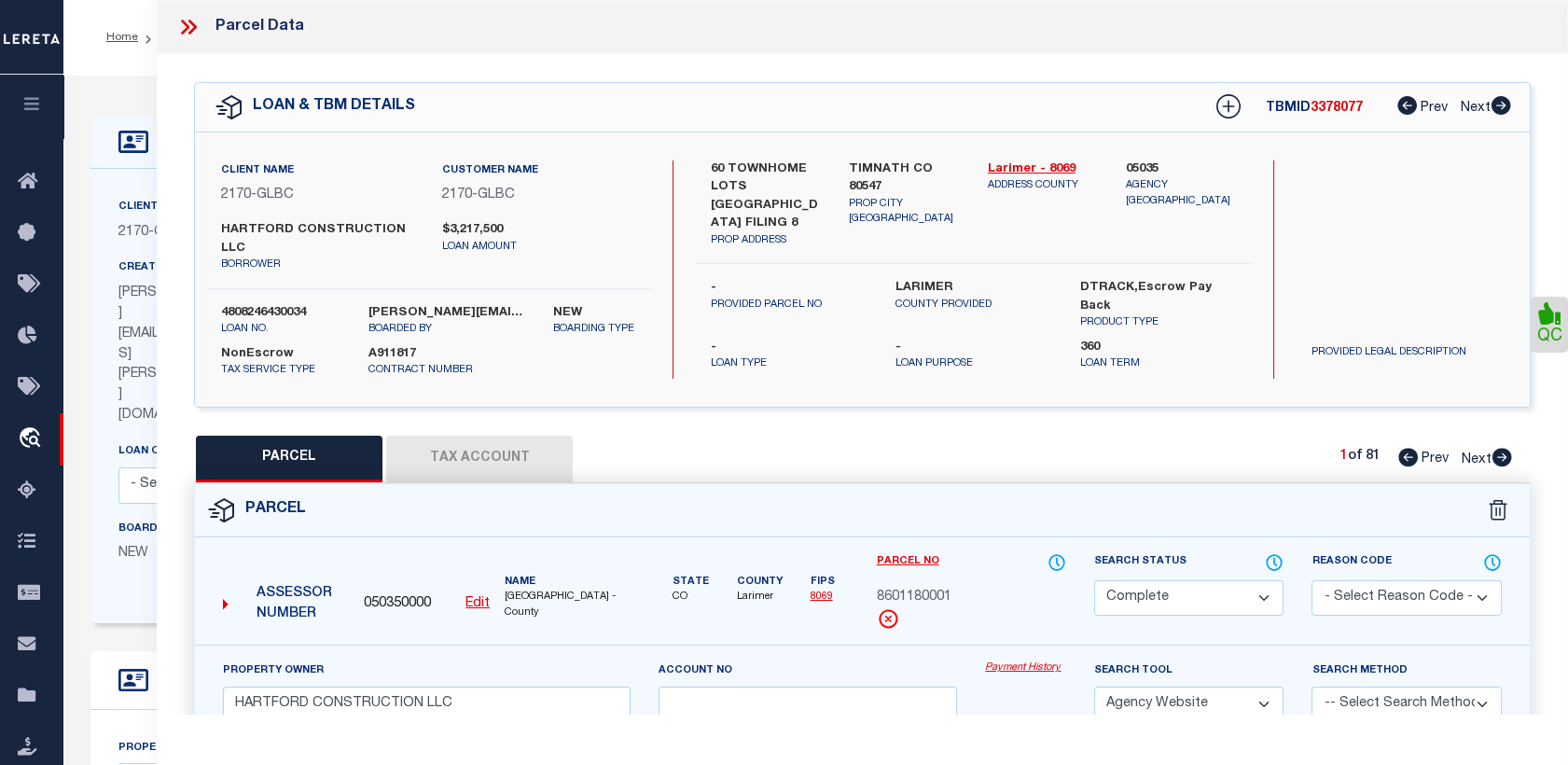 select on "100" 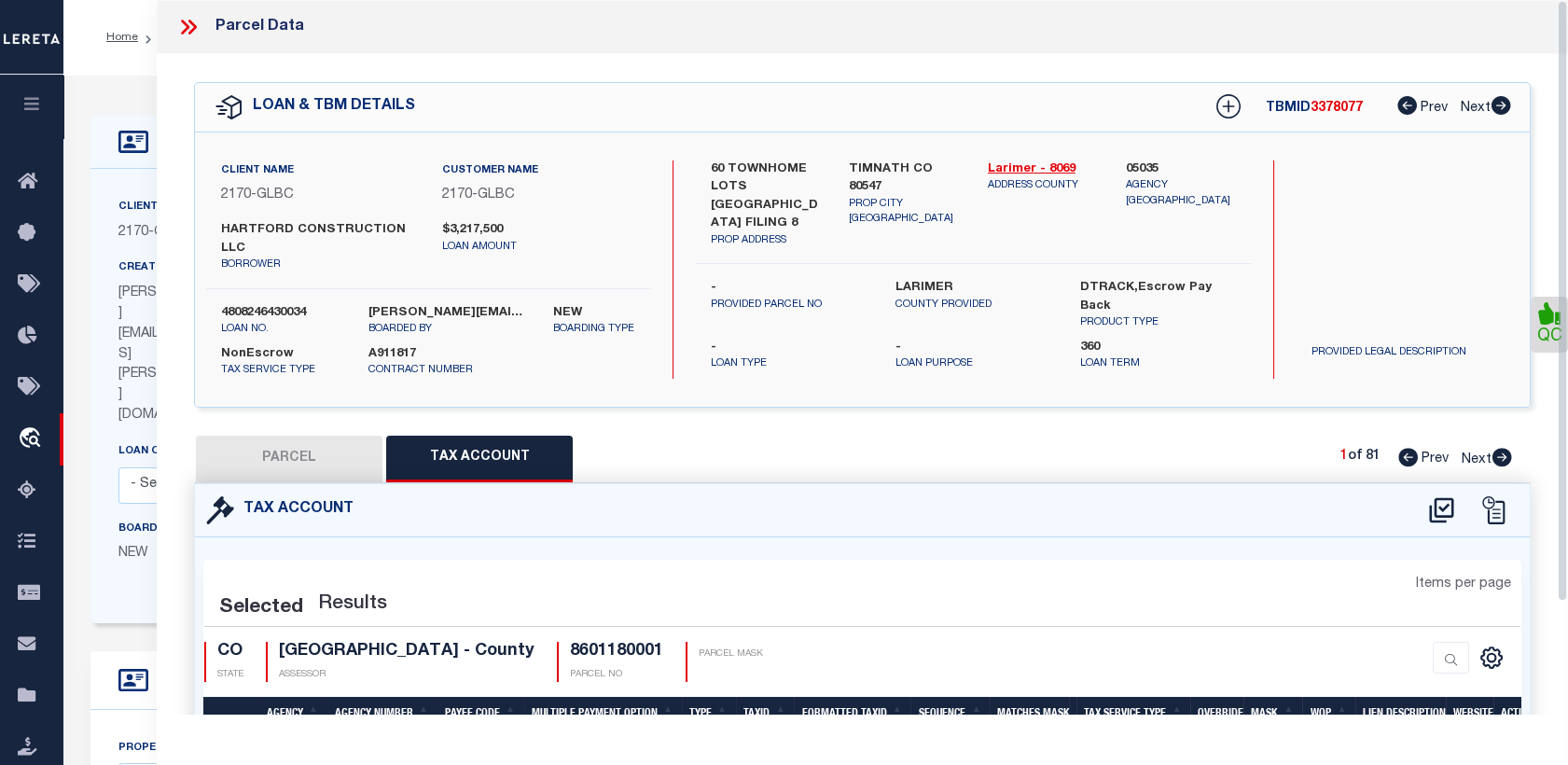 select on "100" 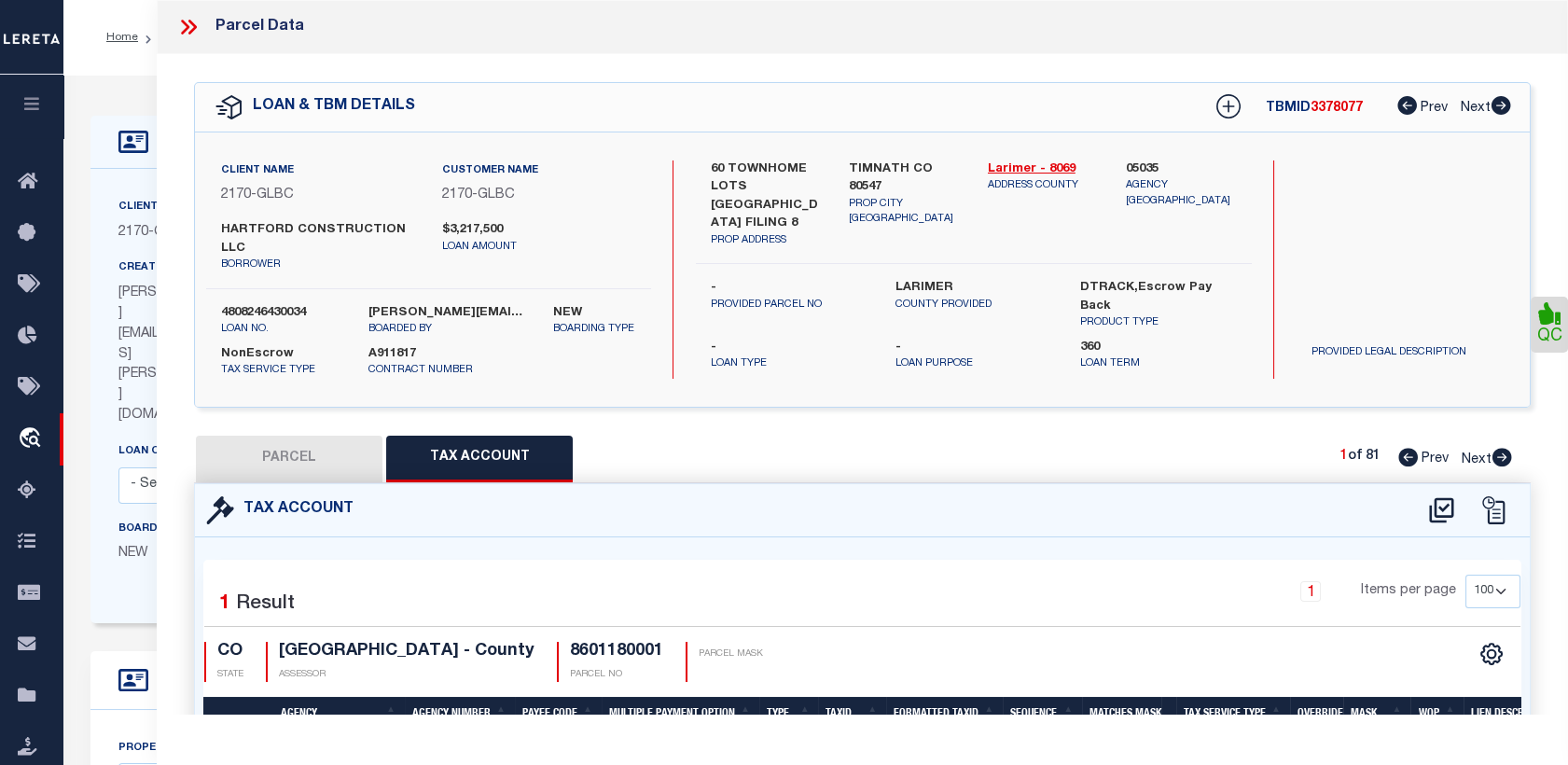 scroll, scrollTop: 669, scrollLeft: 0, axis: vertical 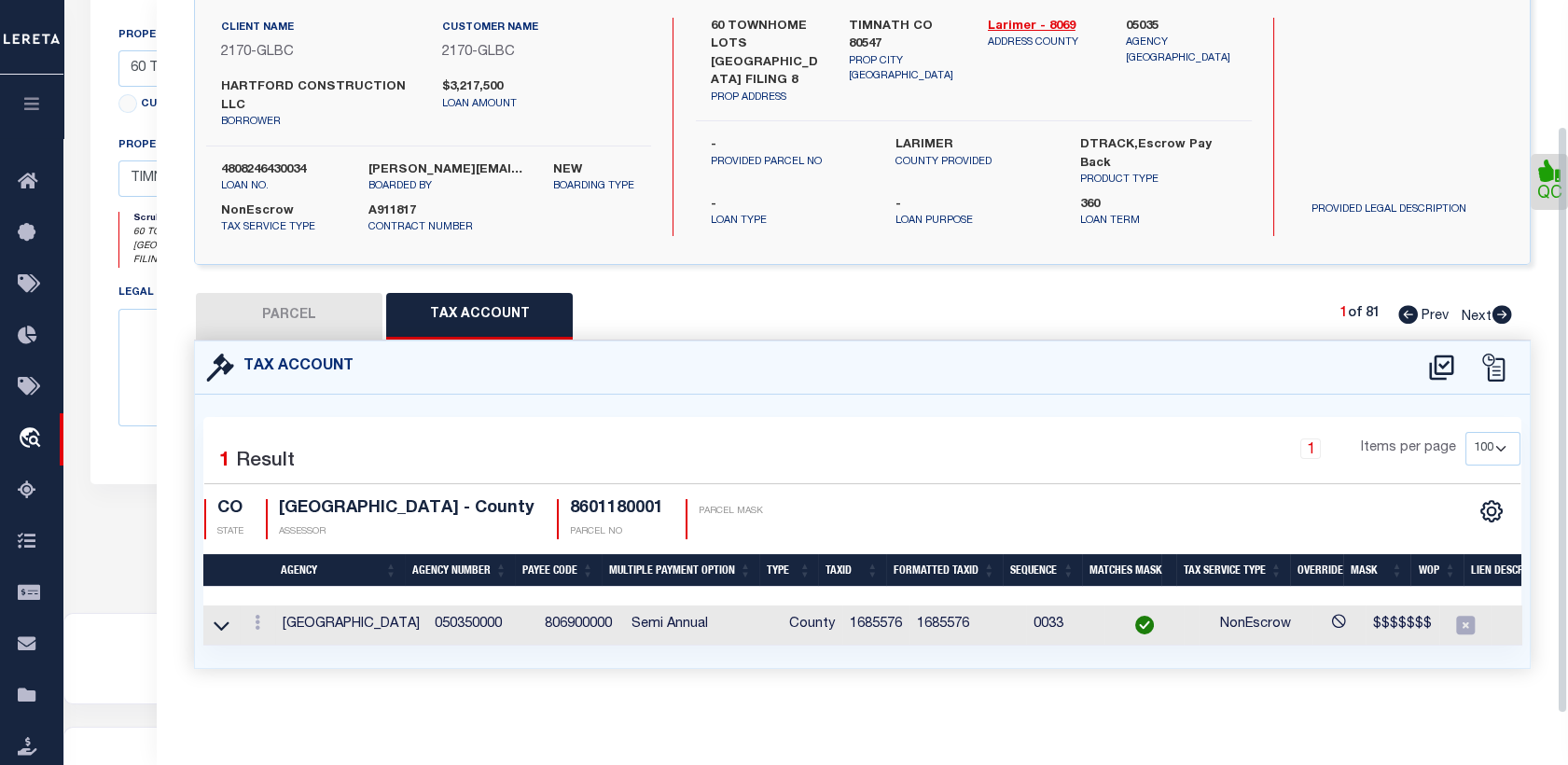 drag, startPoint x: 1562, startPoint y: 259, endPoint x: 1561, endPoint y: 526, distance: 267.00187 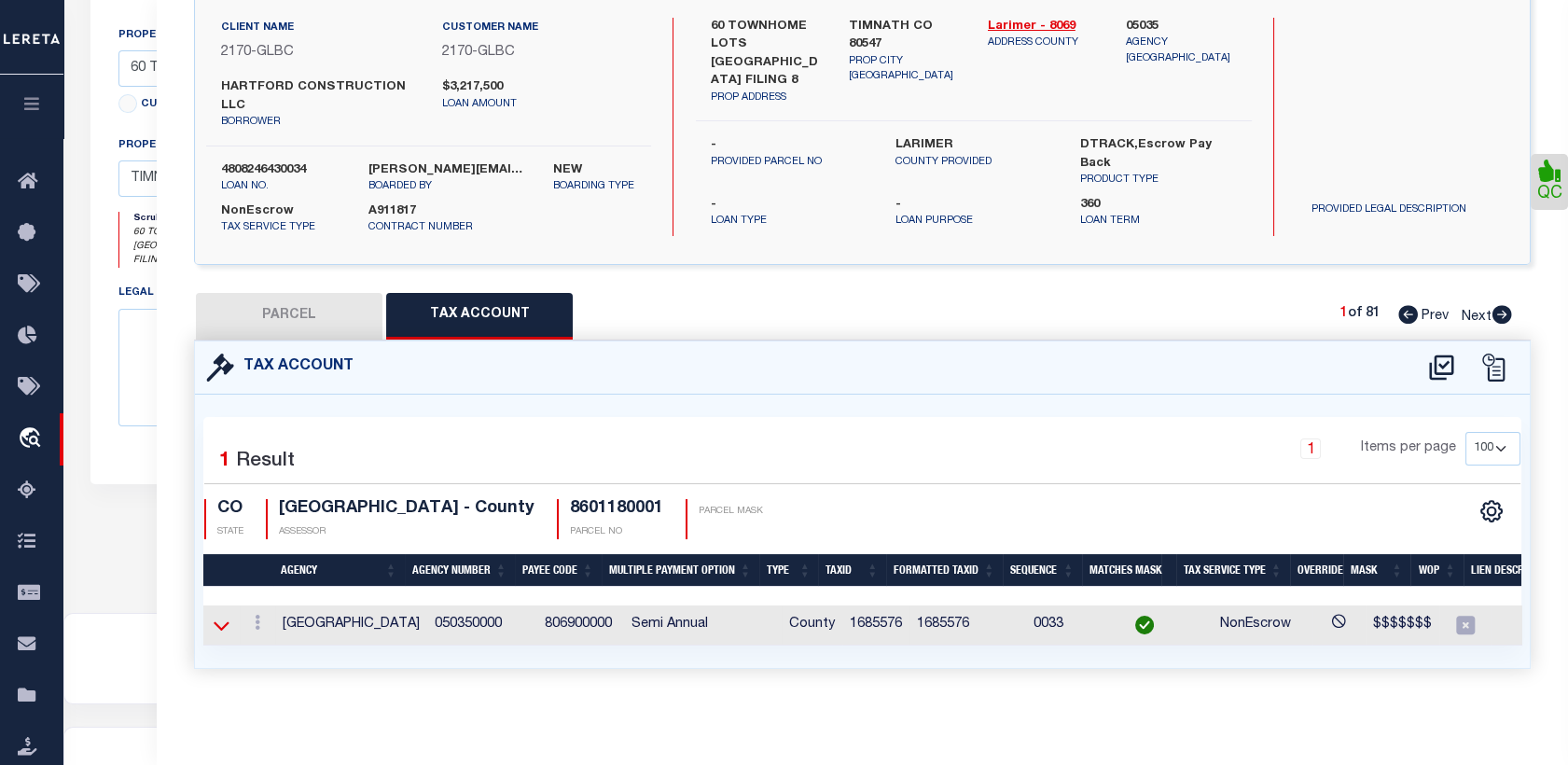 click 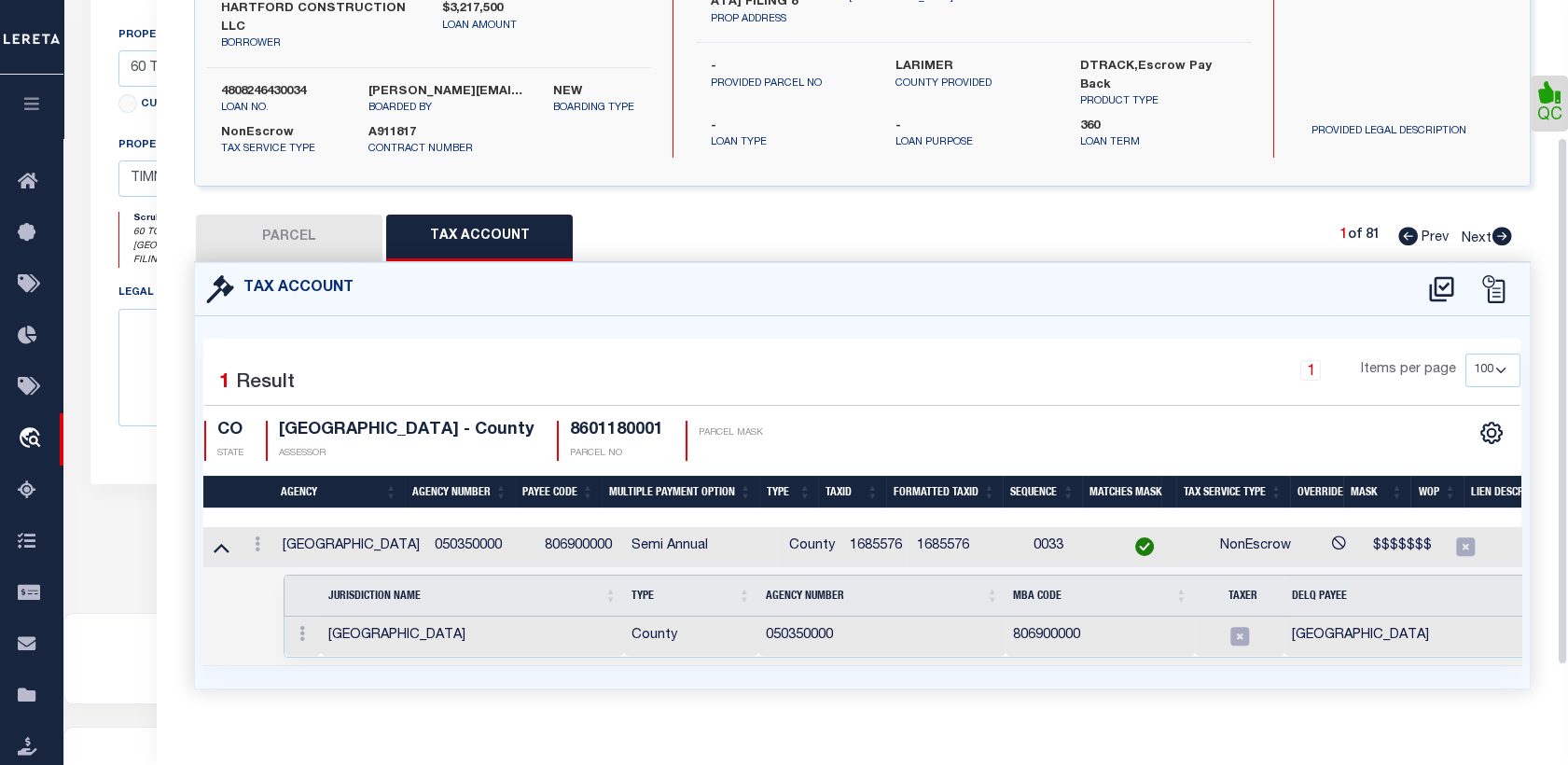 drag, startPoint x: 1559, startPoint y: 439, endPoint x: 1562, endPoint y: 512, distance: 73.06162 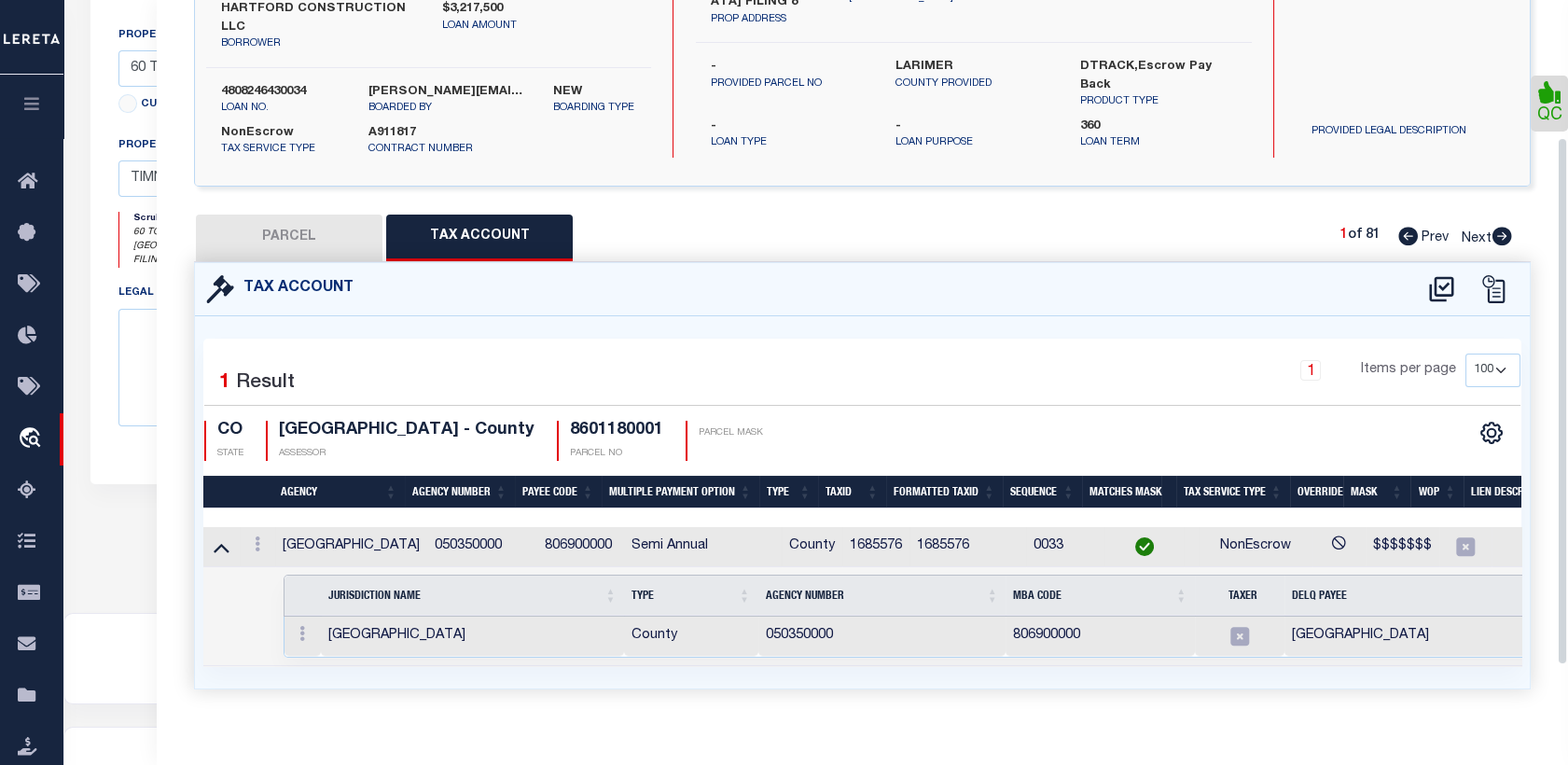 click on "Parcel Data
QC" at bounding box center (862, 356) 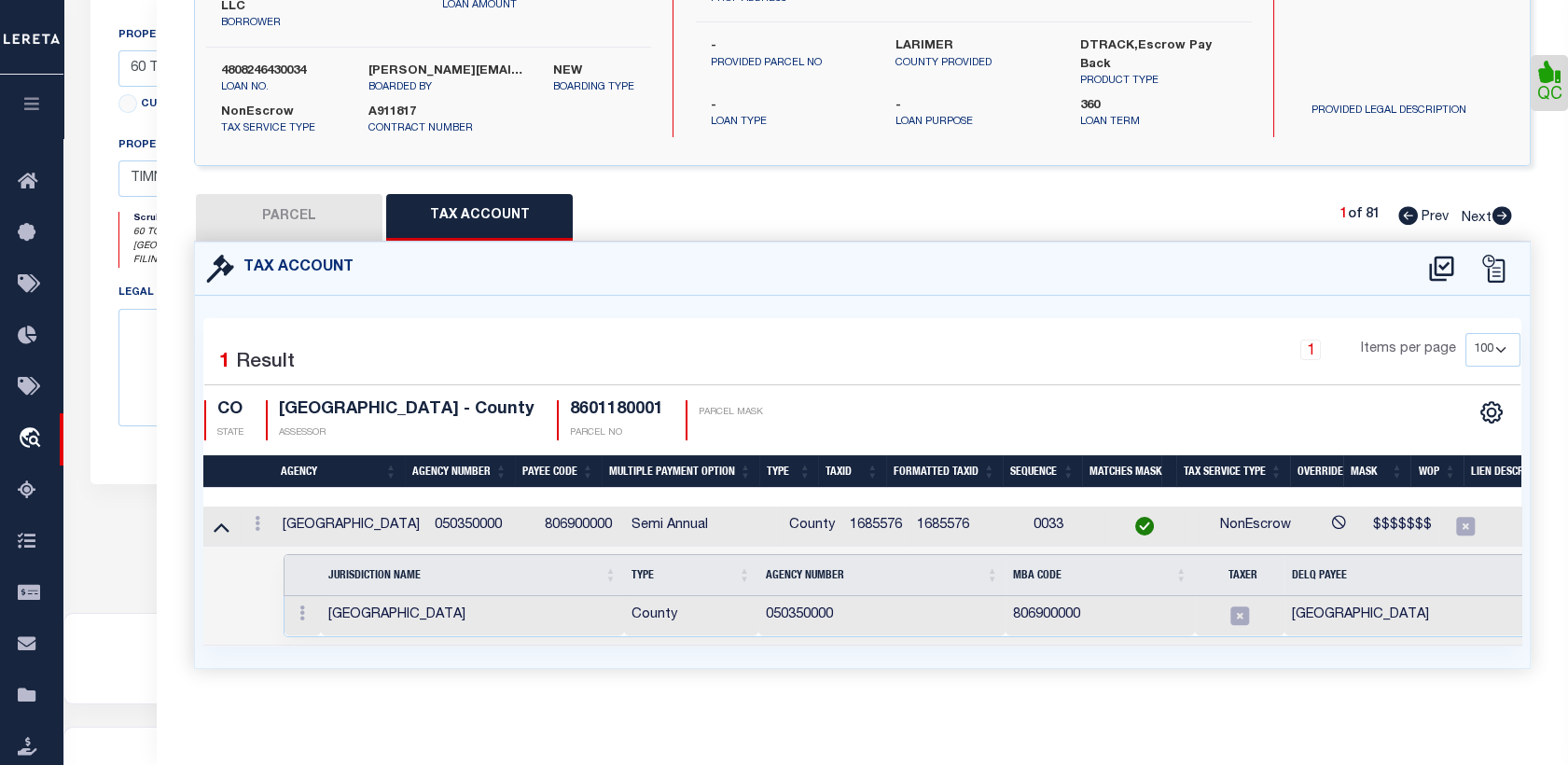 click on "Selected
1   Result
1
Items per page   10 25 50 100
CO STATE" at bounding box center (862, 481) 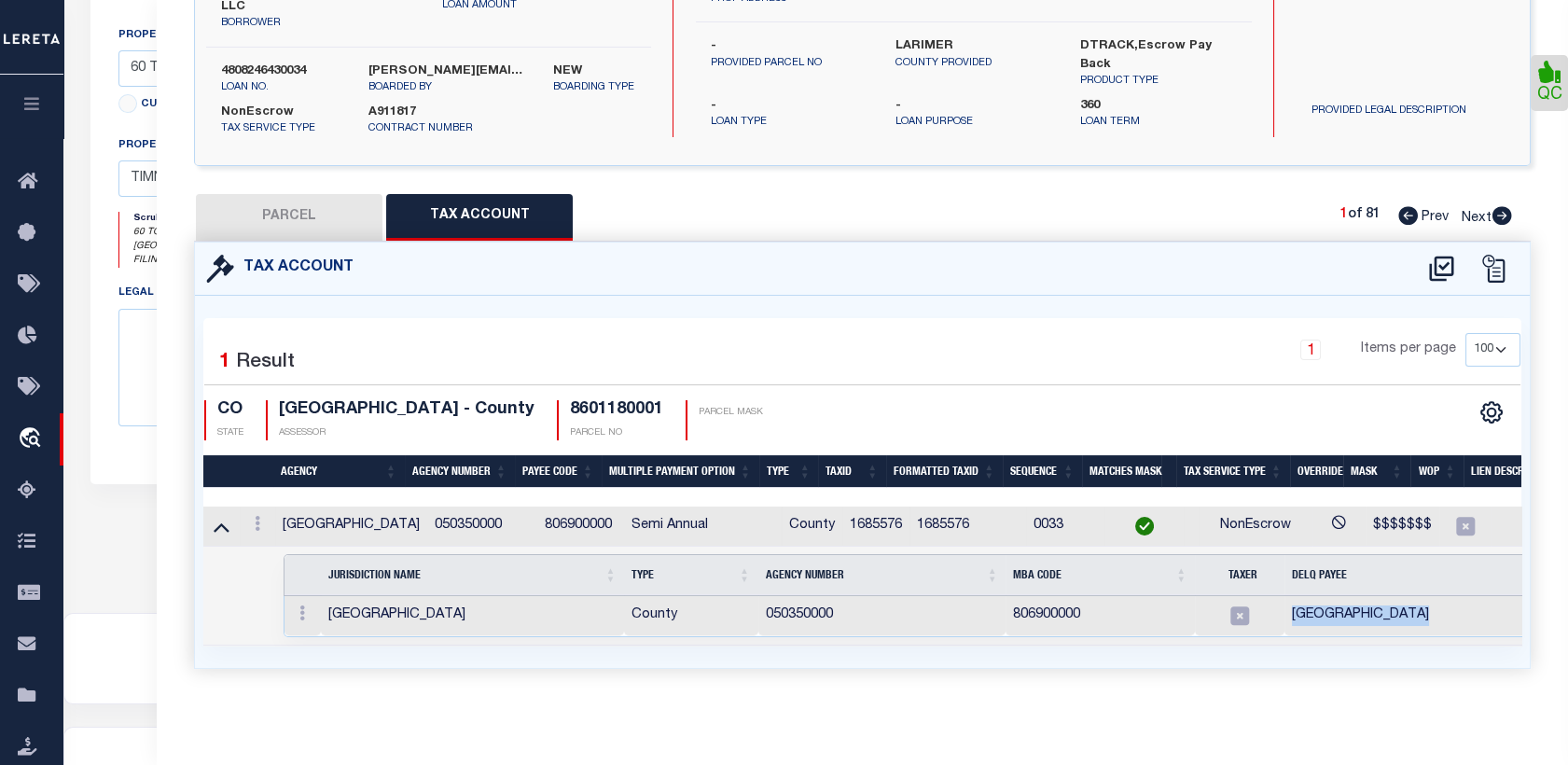 drag, startPoint x: 1112, startPoint y: 647, endPoint x: 1171, endPoint y: 628, distance: 61.98387 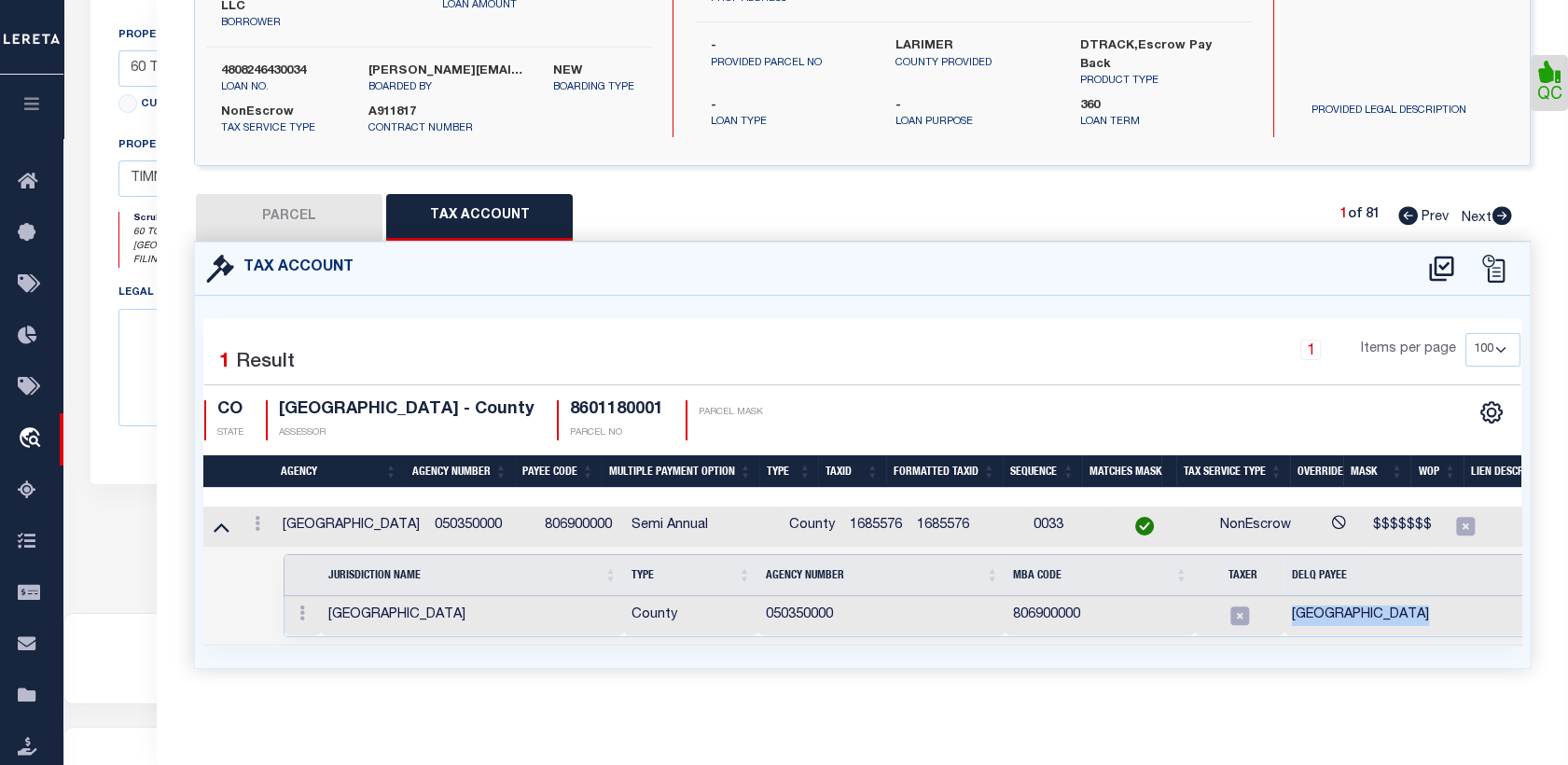 scroll, scrollTop: 0, scrollLeft: 52, axis: horizontal 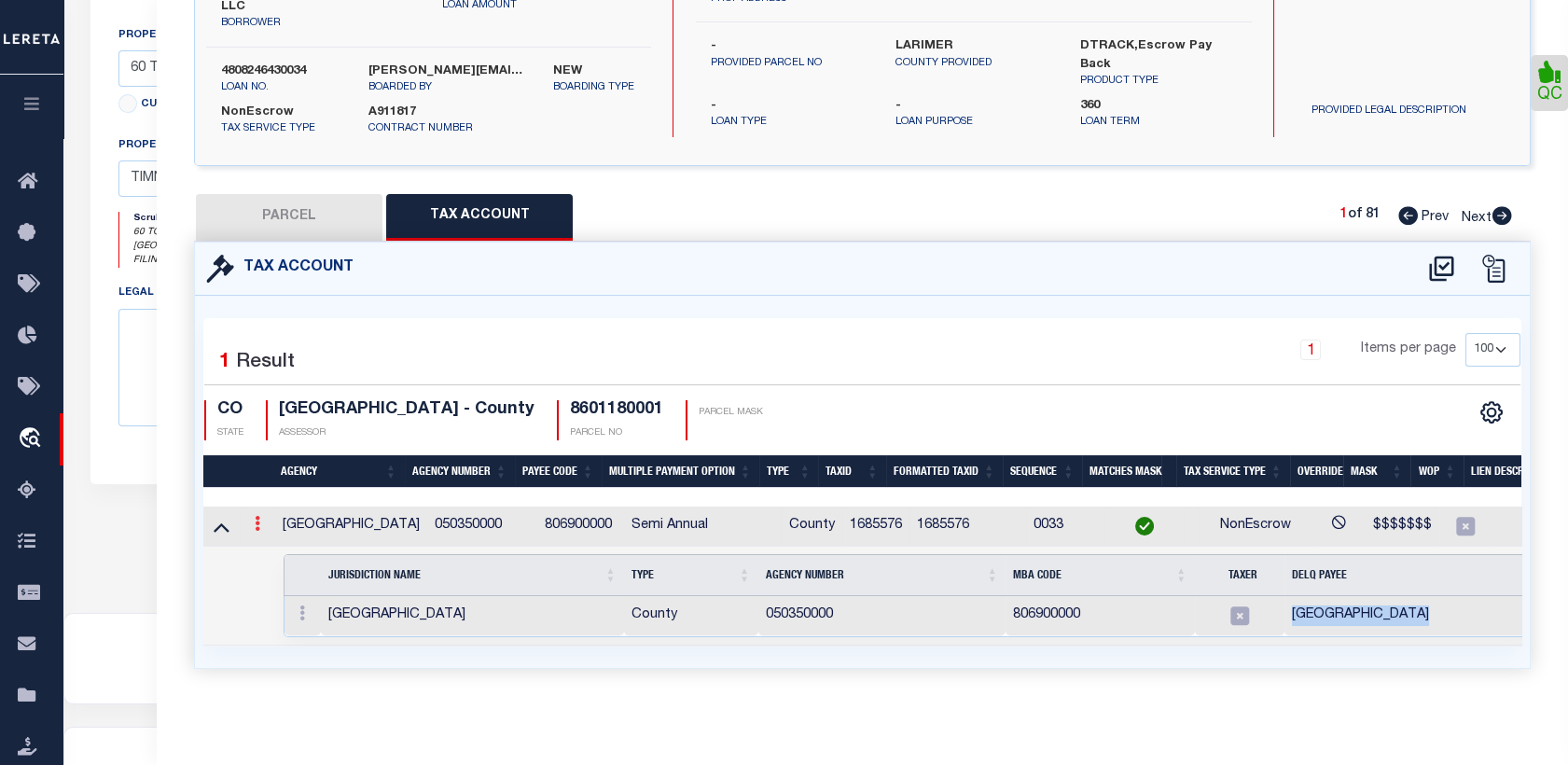 click at bounding box center (257, 526) 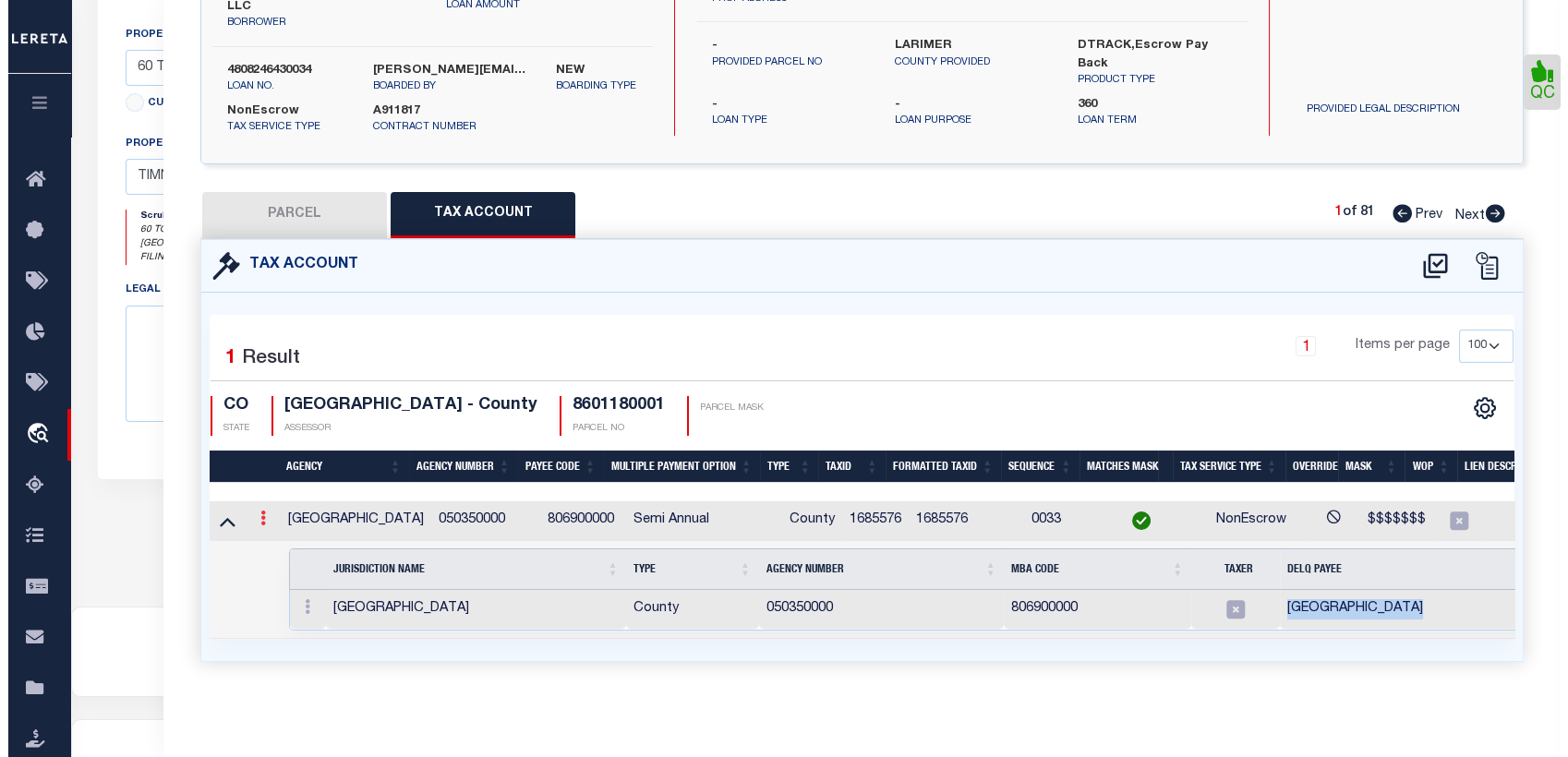 scroll, scrollTop: 222, scrollLeft: 0, axis: vertical 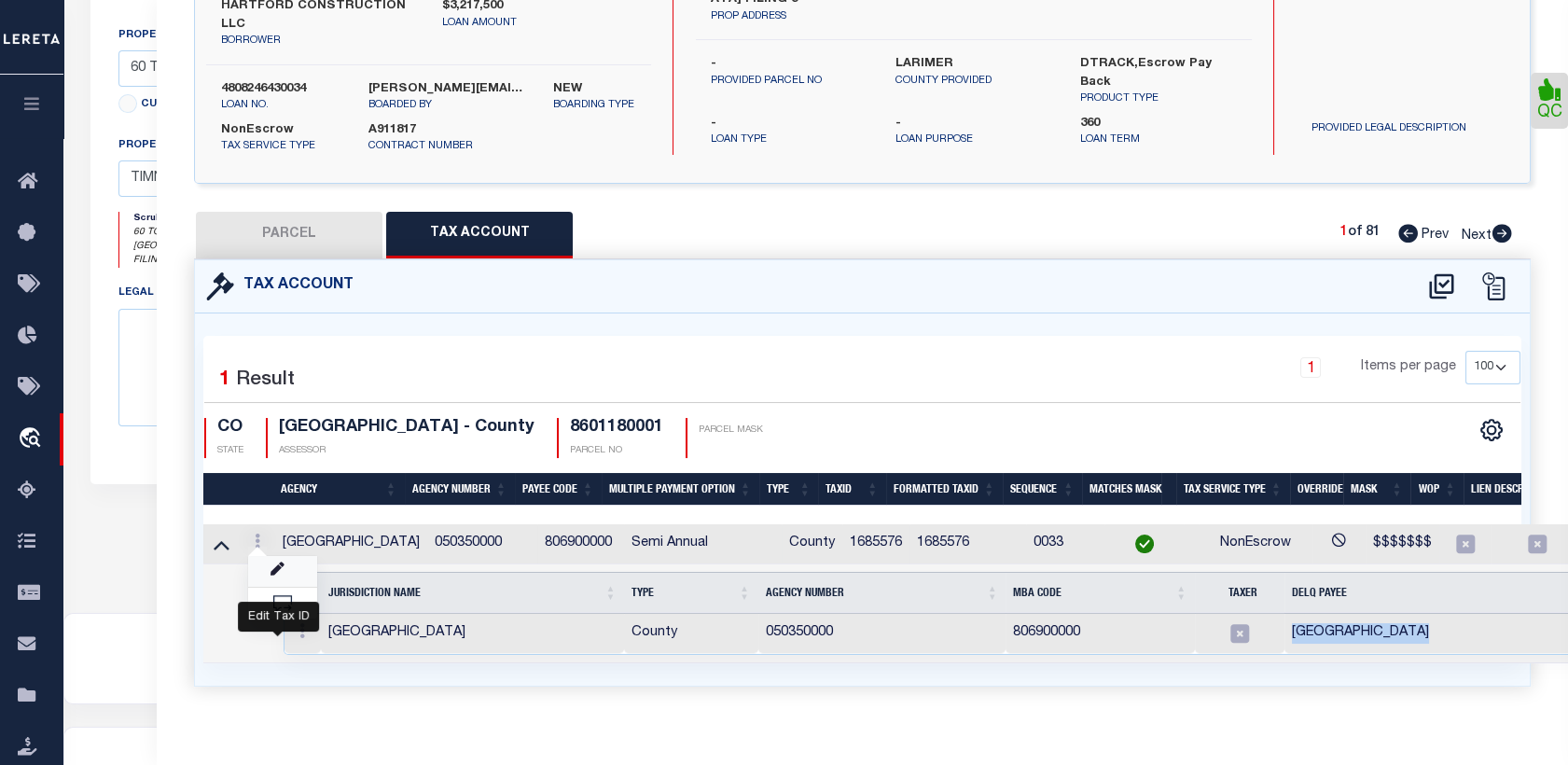 click at bounding box center [277, 569] 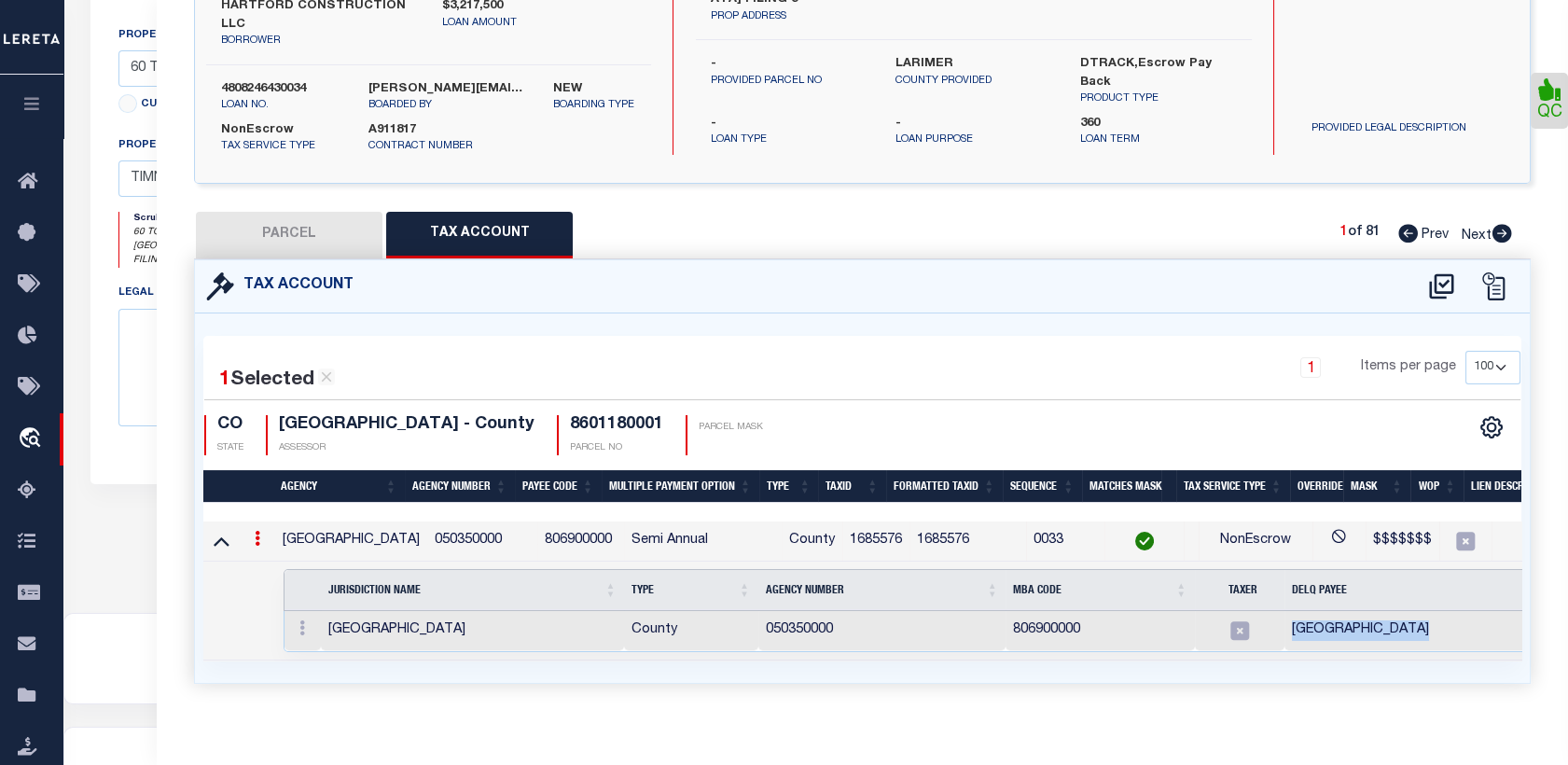 type on "1685576" 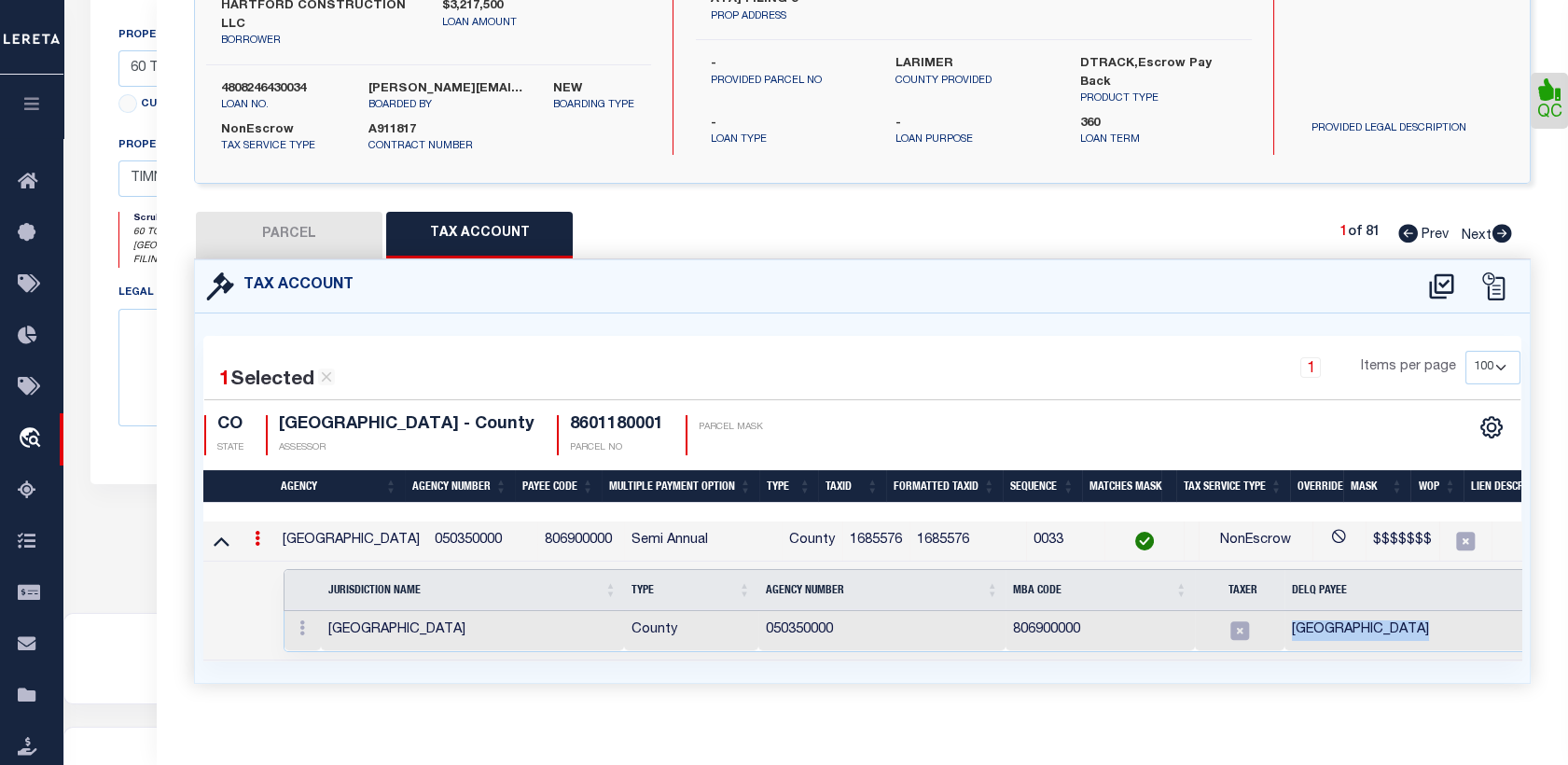 type on "$$$$$$$" 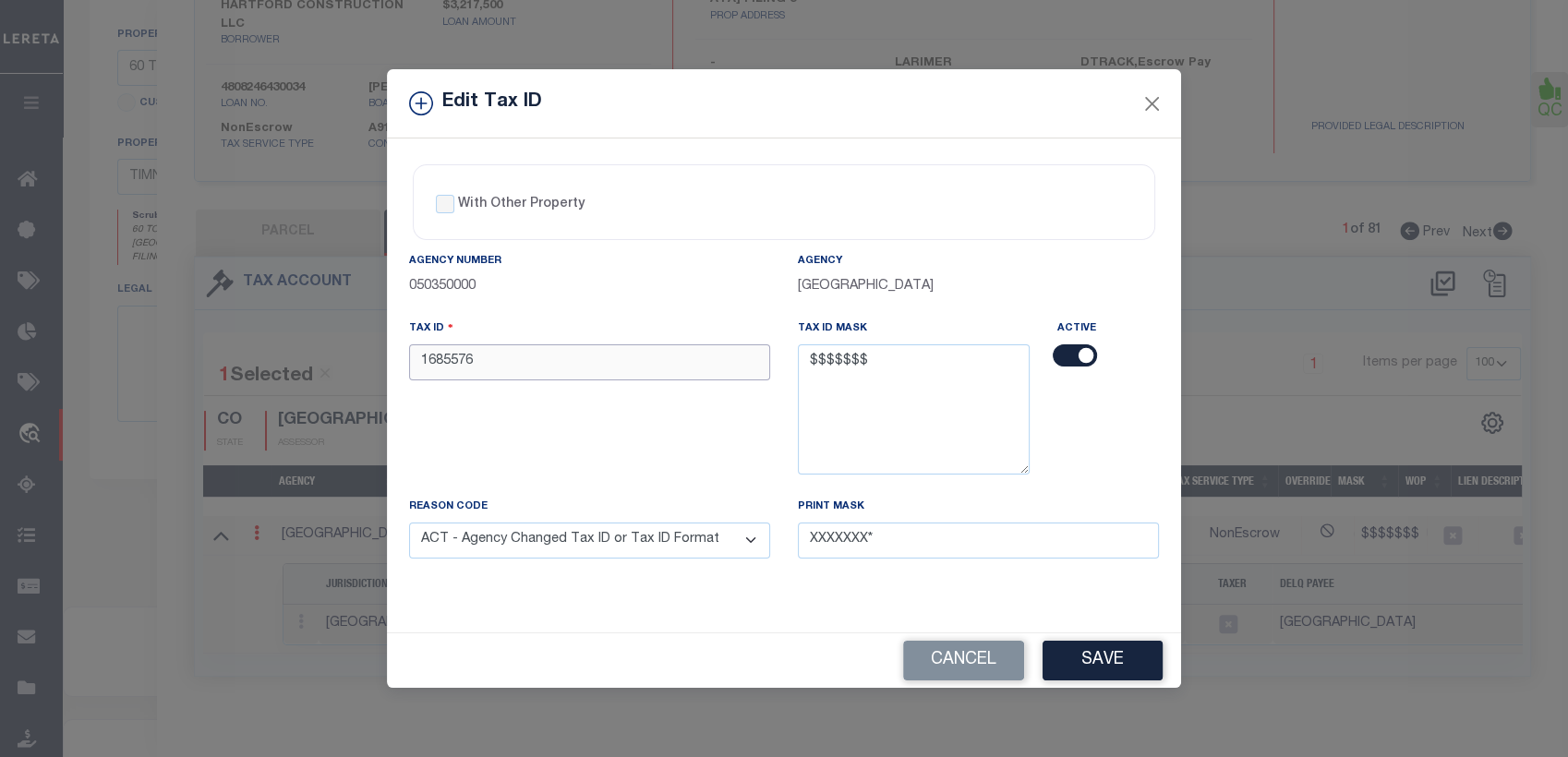 click on "1685576" at bounding box center [589, 362] 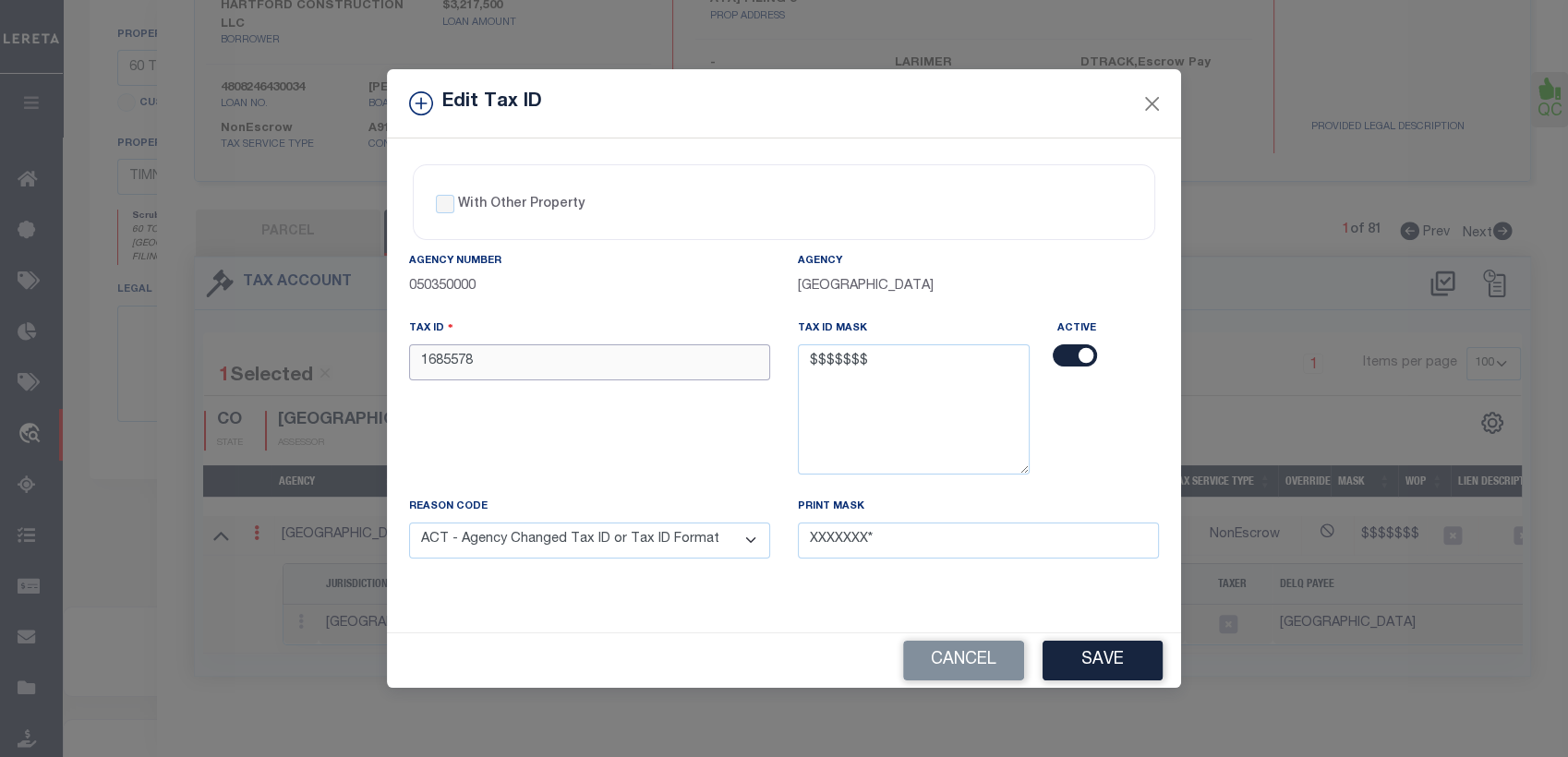 type on "1685578" 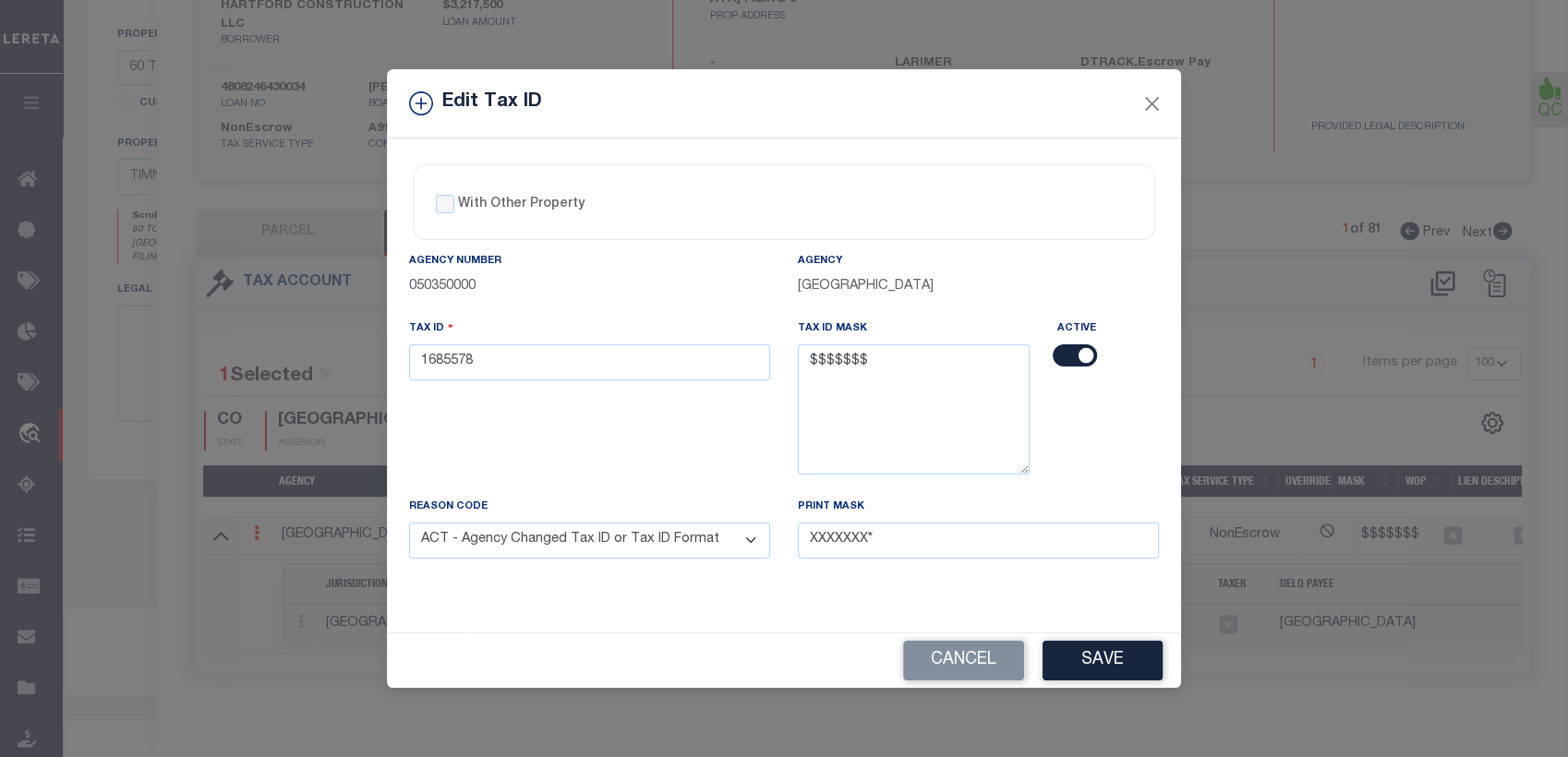 drag, startPoint x: 533, startPoint y: 99, endPoint x: 448, endPoint y: 99, distance: 85 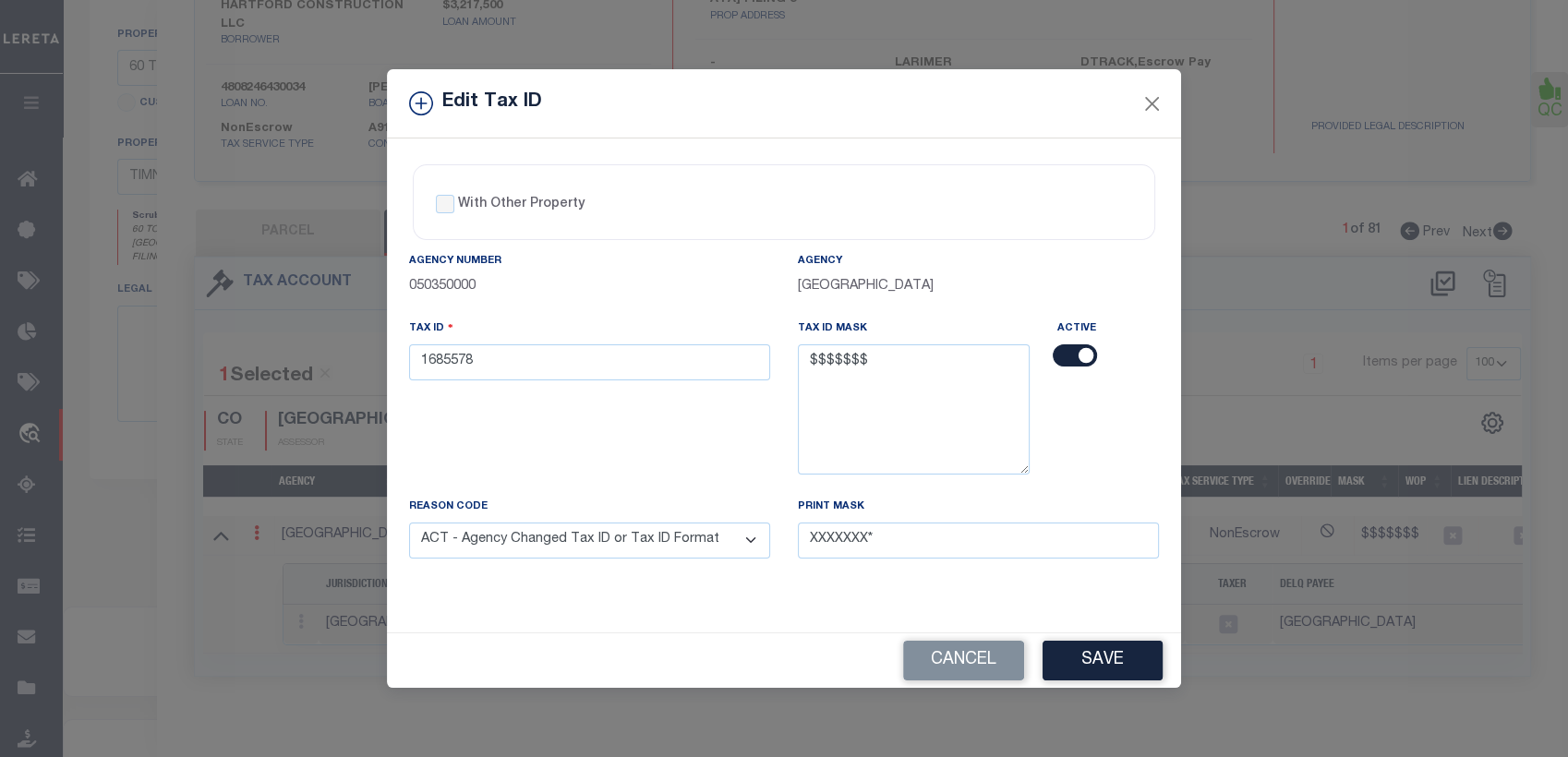 click on "Edit Tax ID" at bounding box center [476, 103] 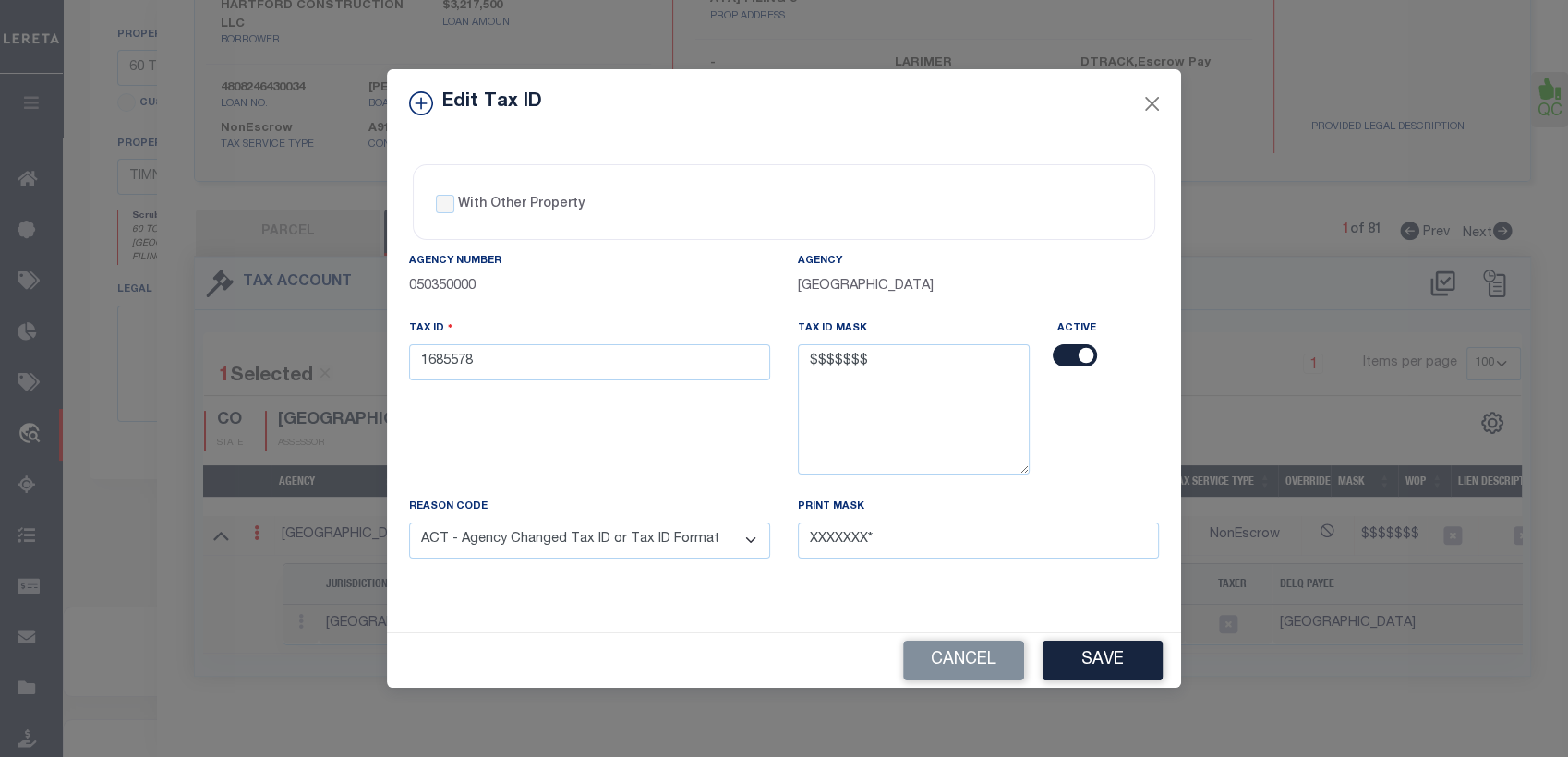 copy on "Edit Tax ID" 